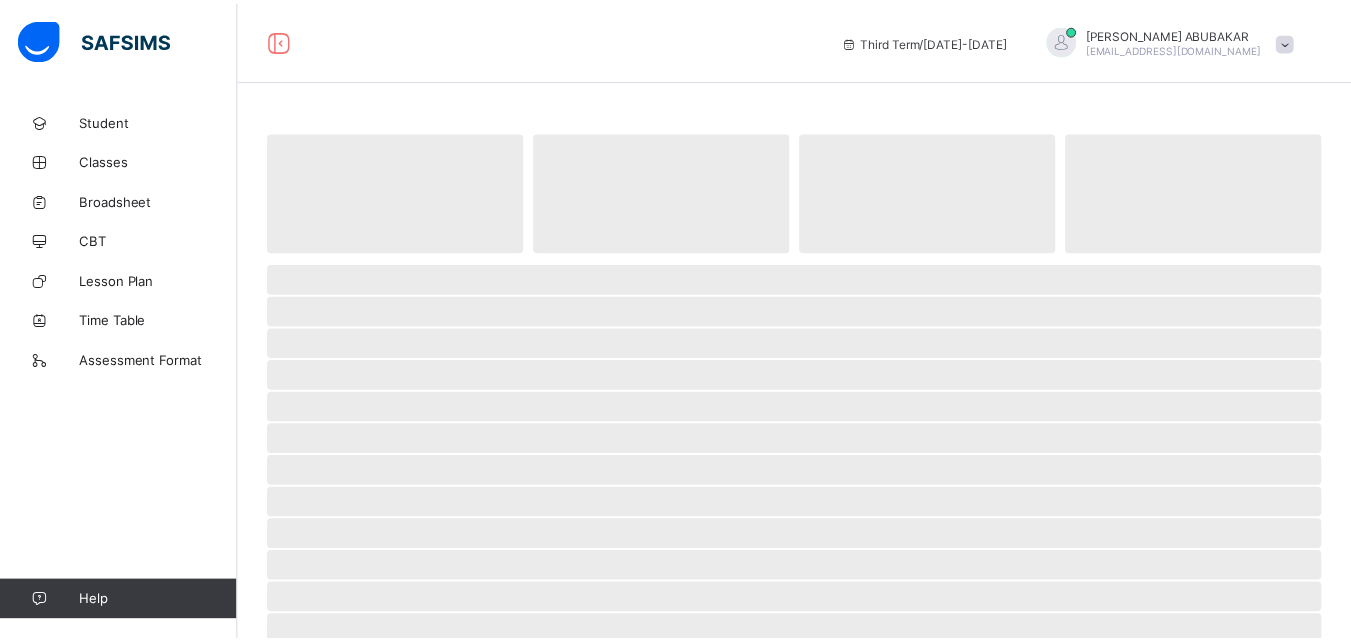 scroll, scrollTop: 0, scrollLeft: 0, axis: both 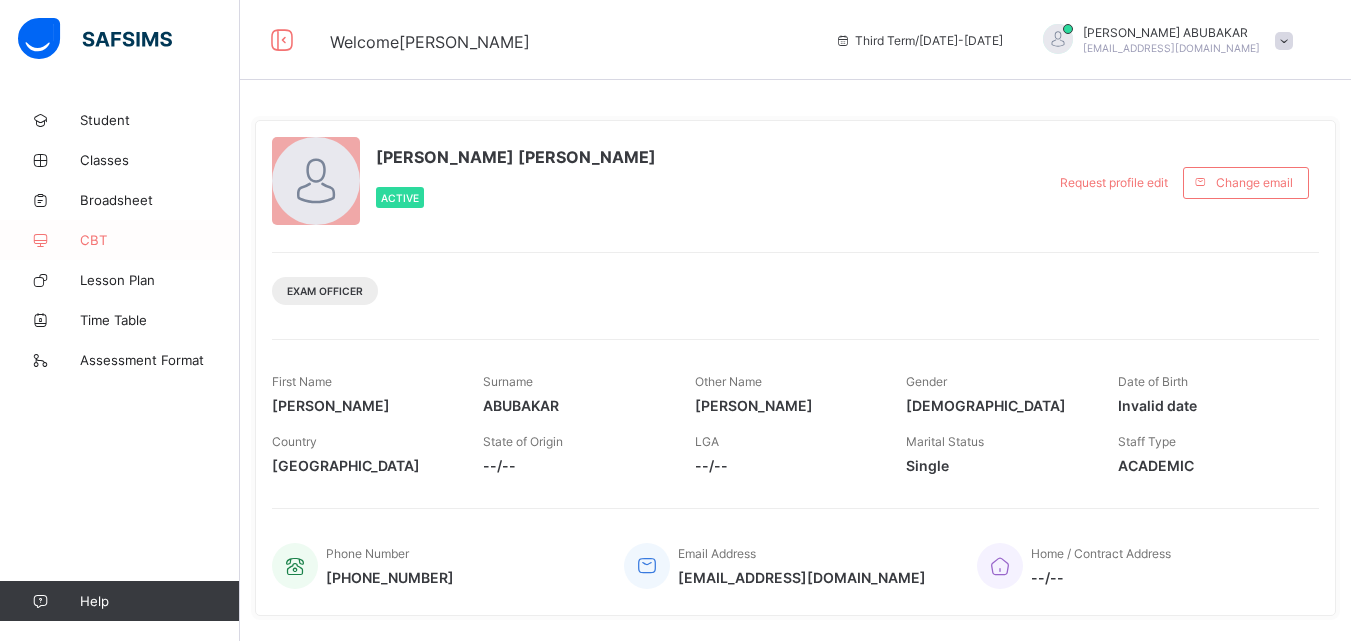click on "CBT" at bounding box center (120, 240) 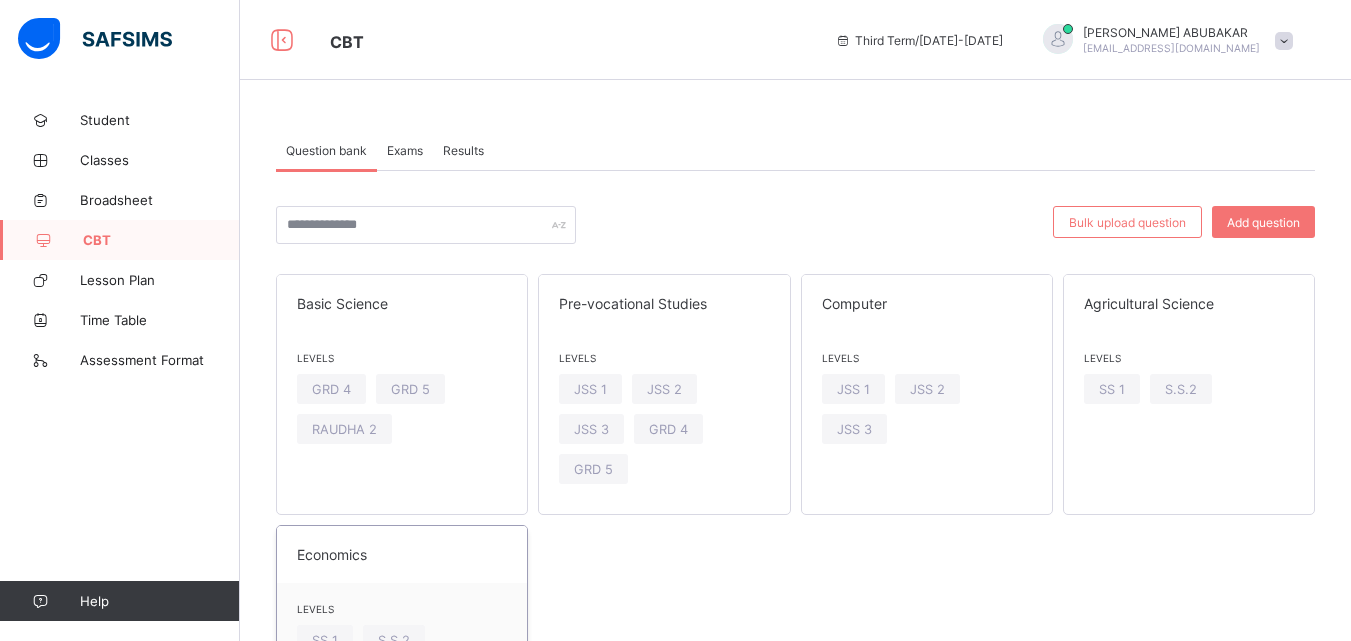 scroll, scrollTop: 105, scrollLeft: 0, axis: vertical 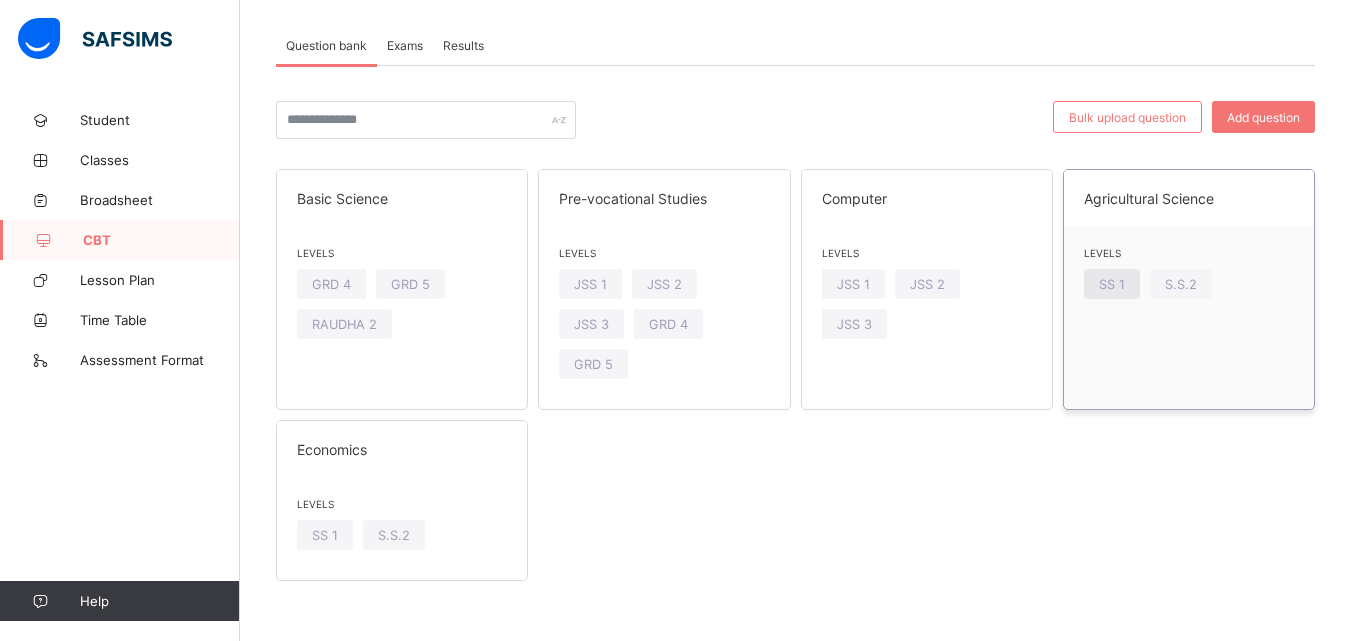 click on "SS 1" at bounding box center [1112, 284] 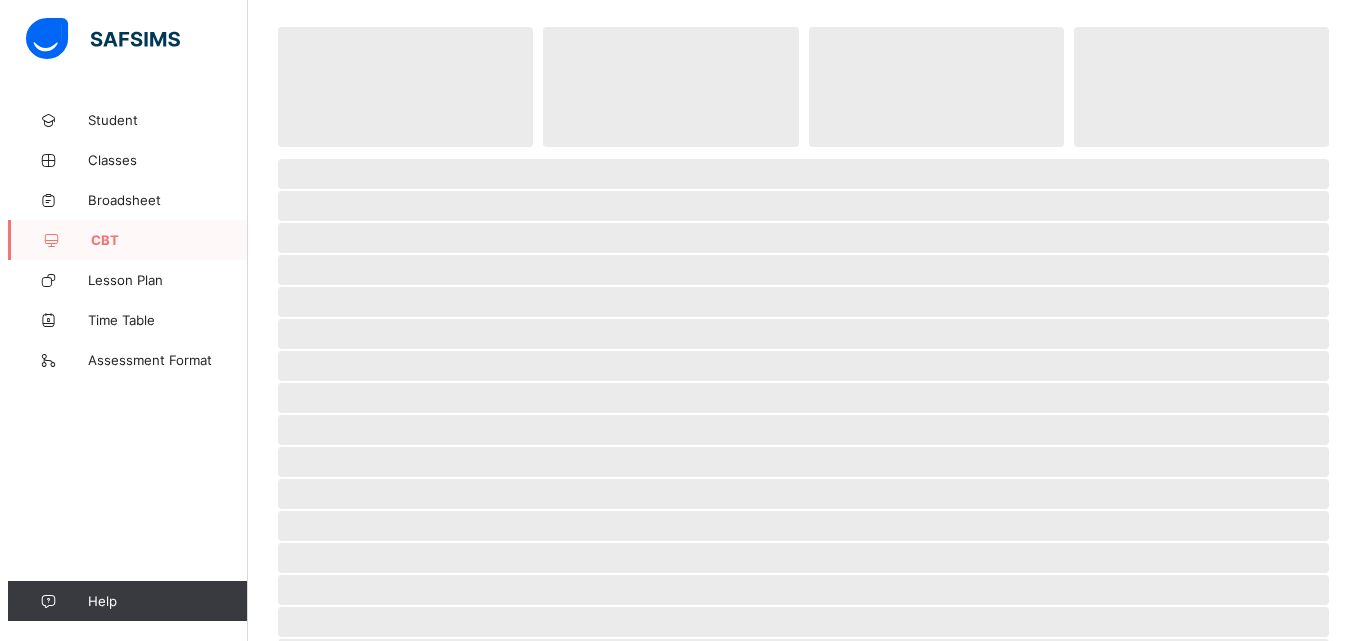 scroll, scrollTop: 0, scrollLeft: 0, axis: both 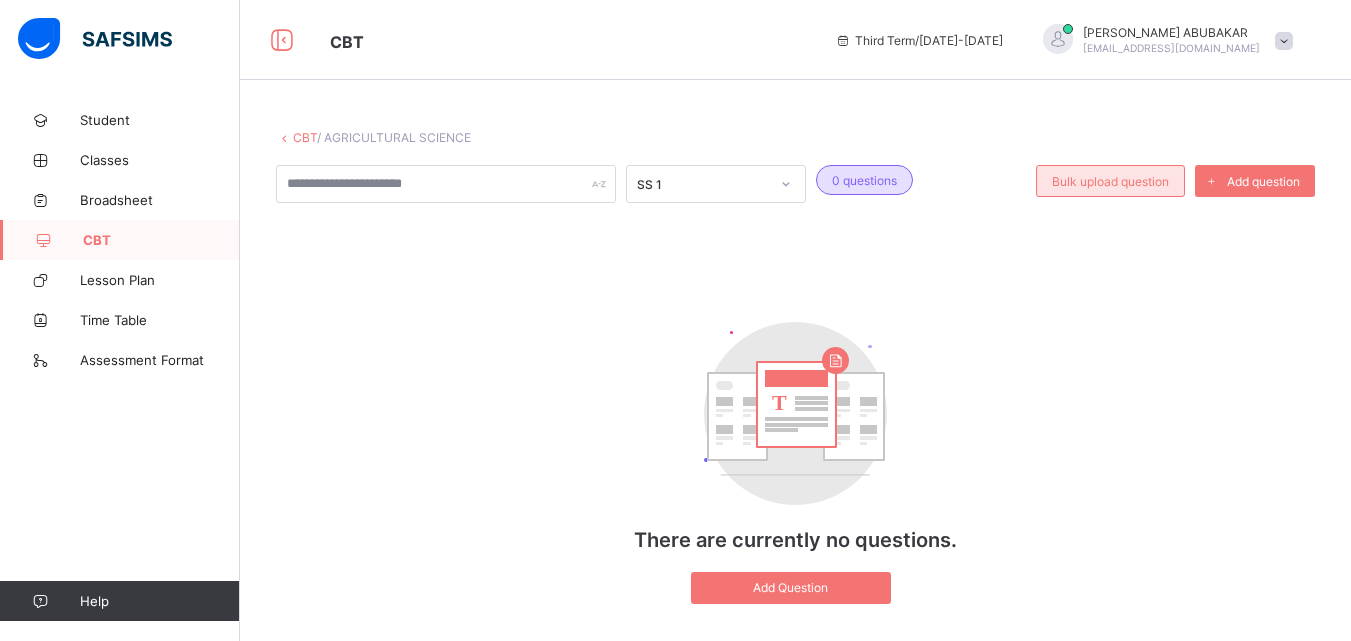 click on "Bulk upload question" at bounding box center [1110, 181] 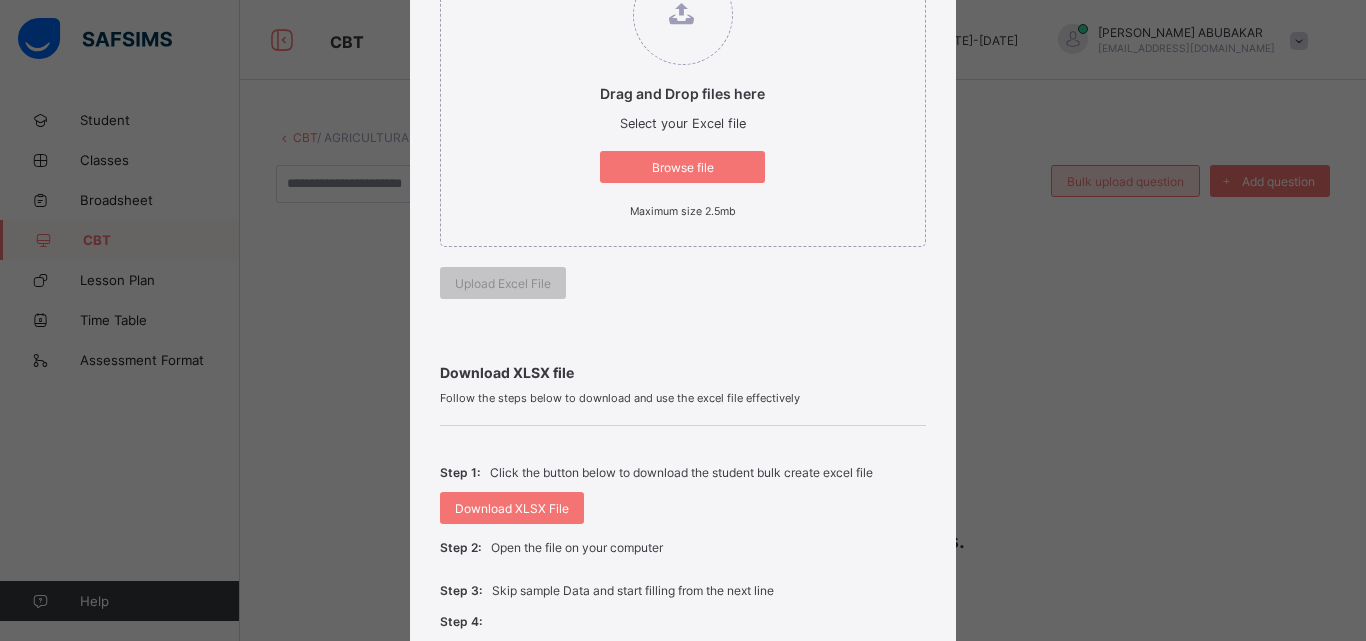 scroll, scrollTop: 382, scrollLeft: 0, axis: vertical 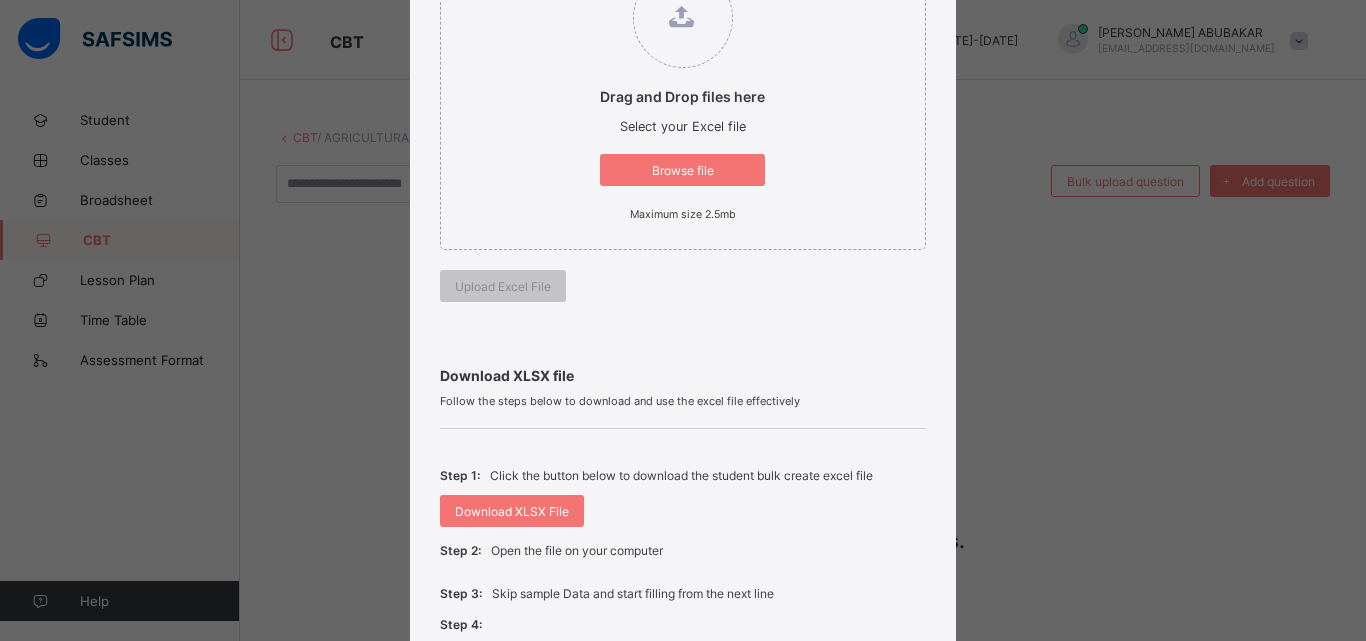 click on "Download XLSX file" at bounding box center (683, 375) 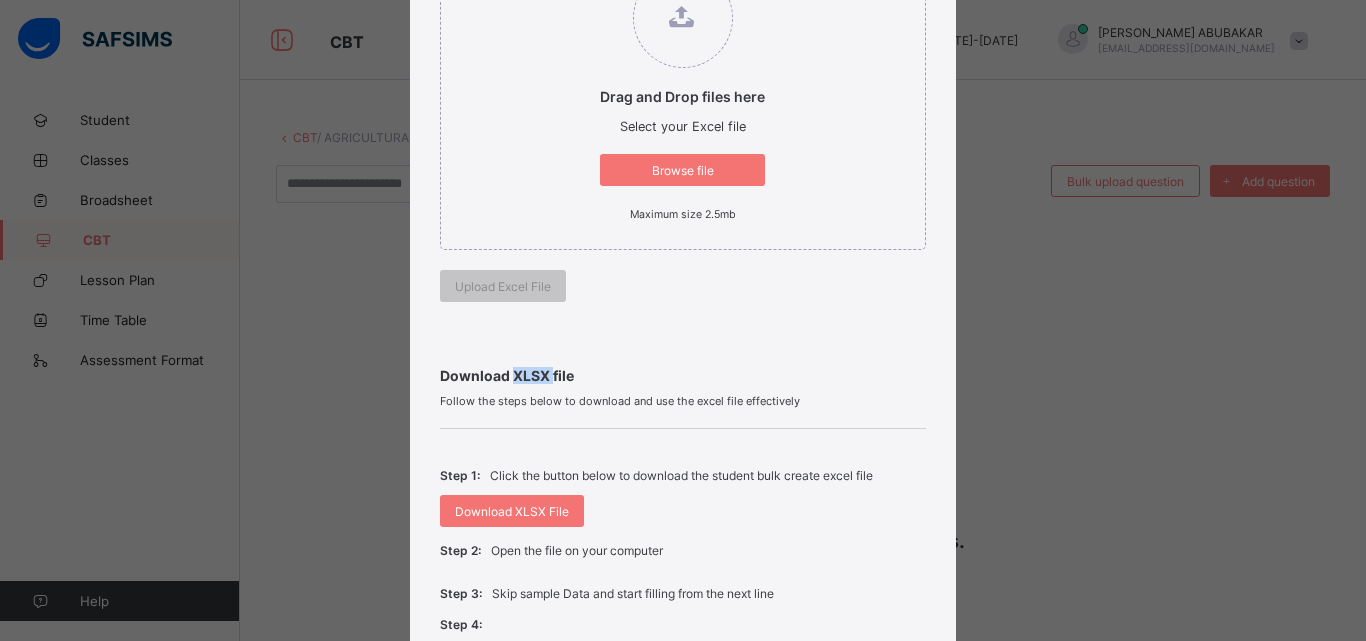 click on "Download XLSX file" at bounding box center [683, 375] 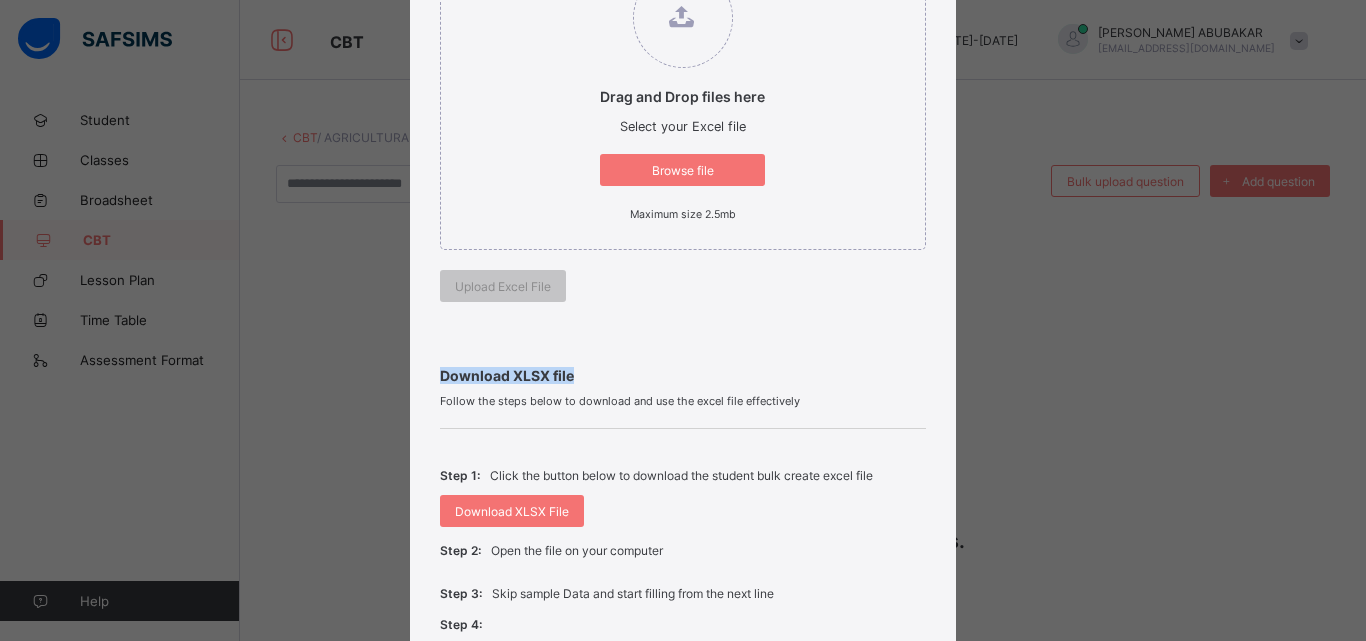 click on "Download XLSX file" at bounding box center (683, 375) 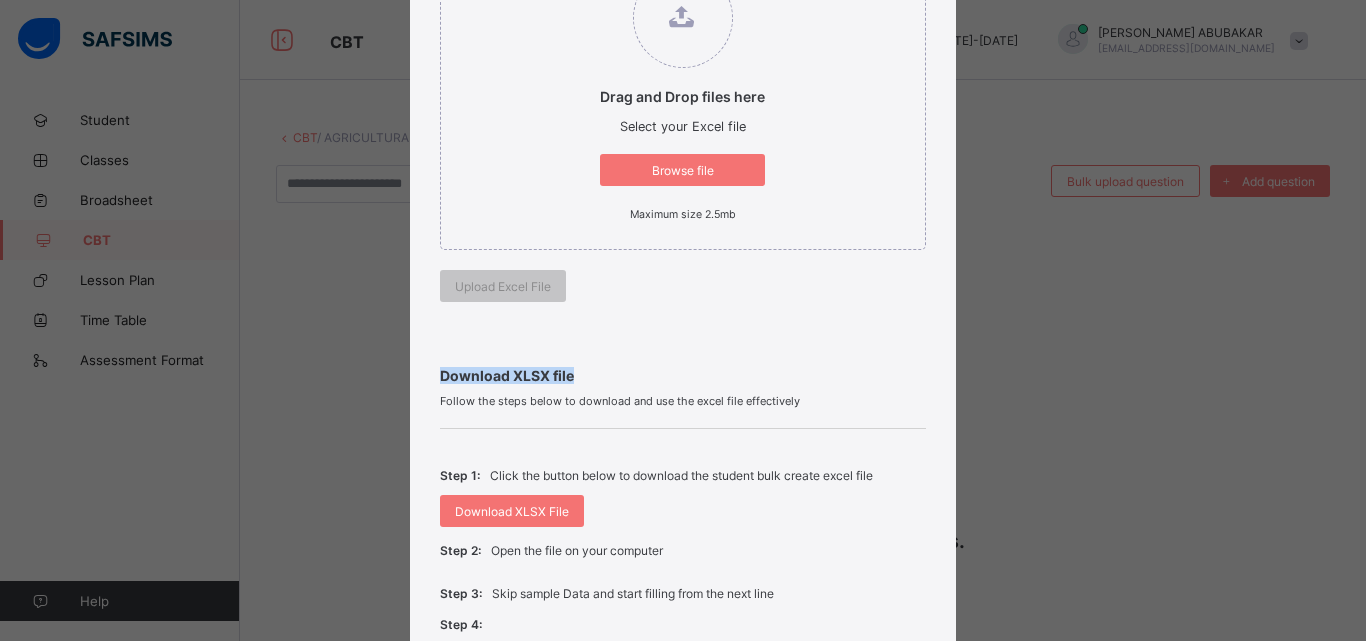 click on "Download XLSX file" at bounding box center [683, 375] 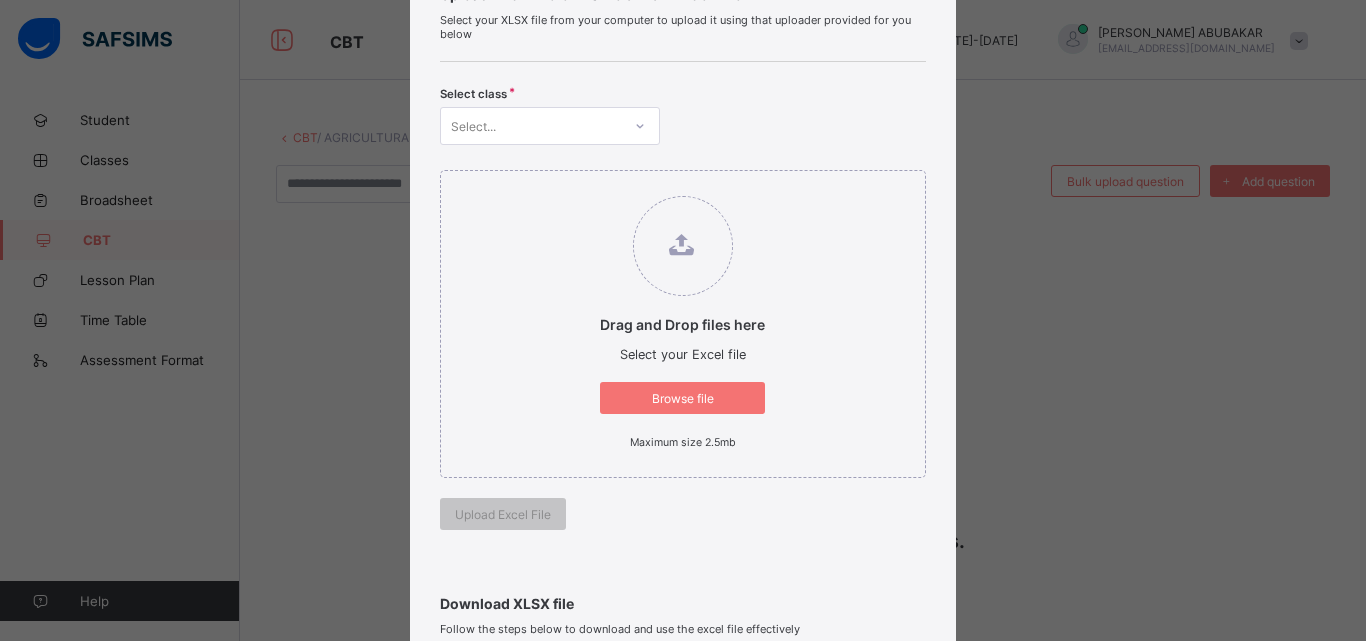 scroll, scrollTop: 176, scrollLeft: 0, axis: vertical 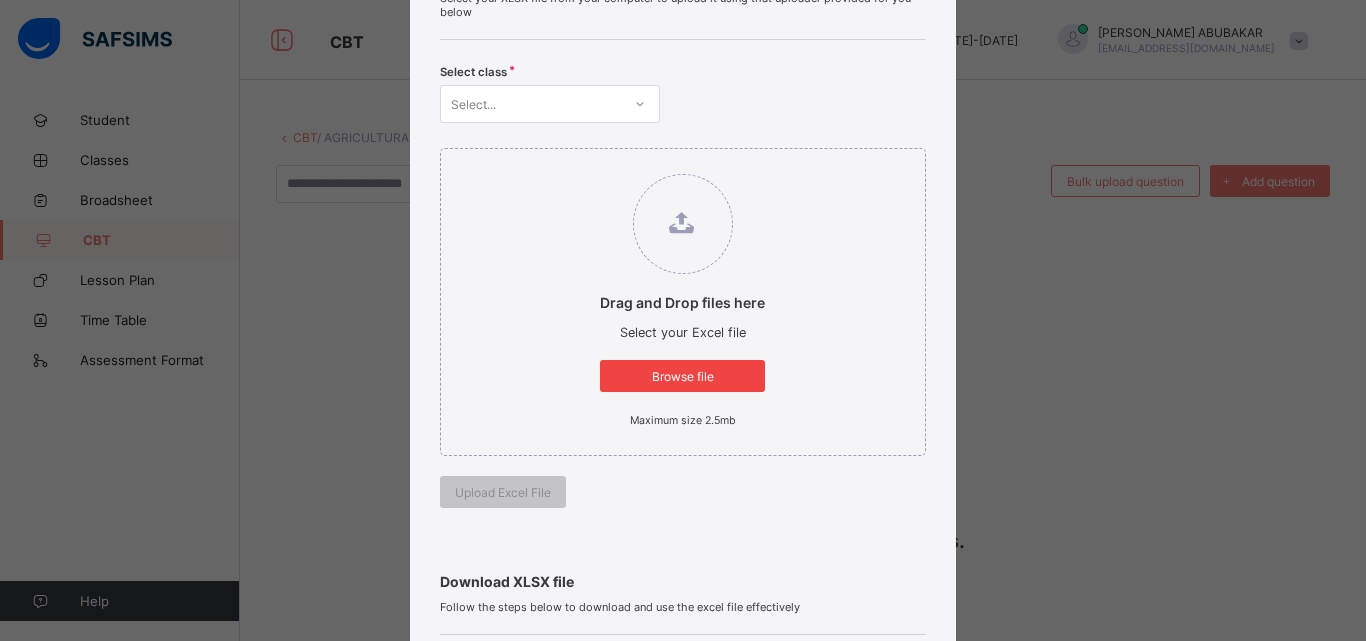 click on "Browse file" at bounding box center [682, 376] 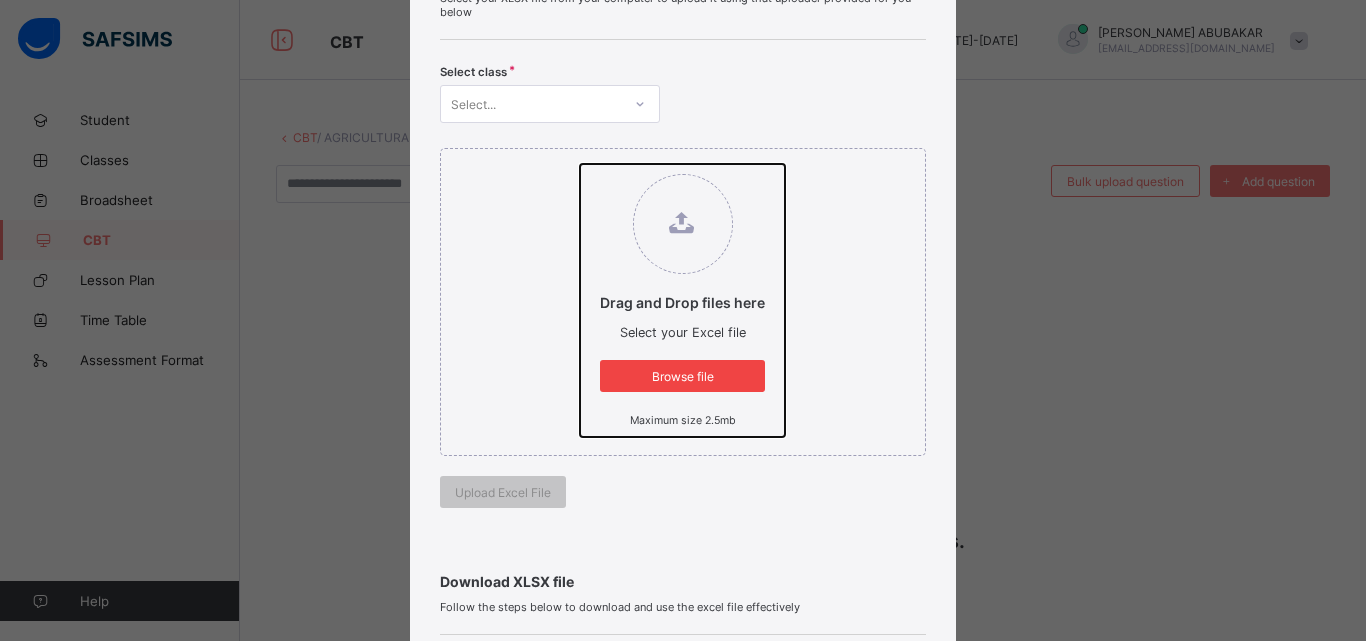 click on "Drag and Drop files here Select your Excel file Browse file Maximum size 2.5mb" at bounding box center (580, 164) 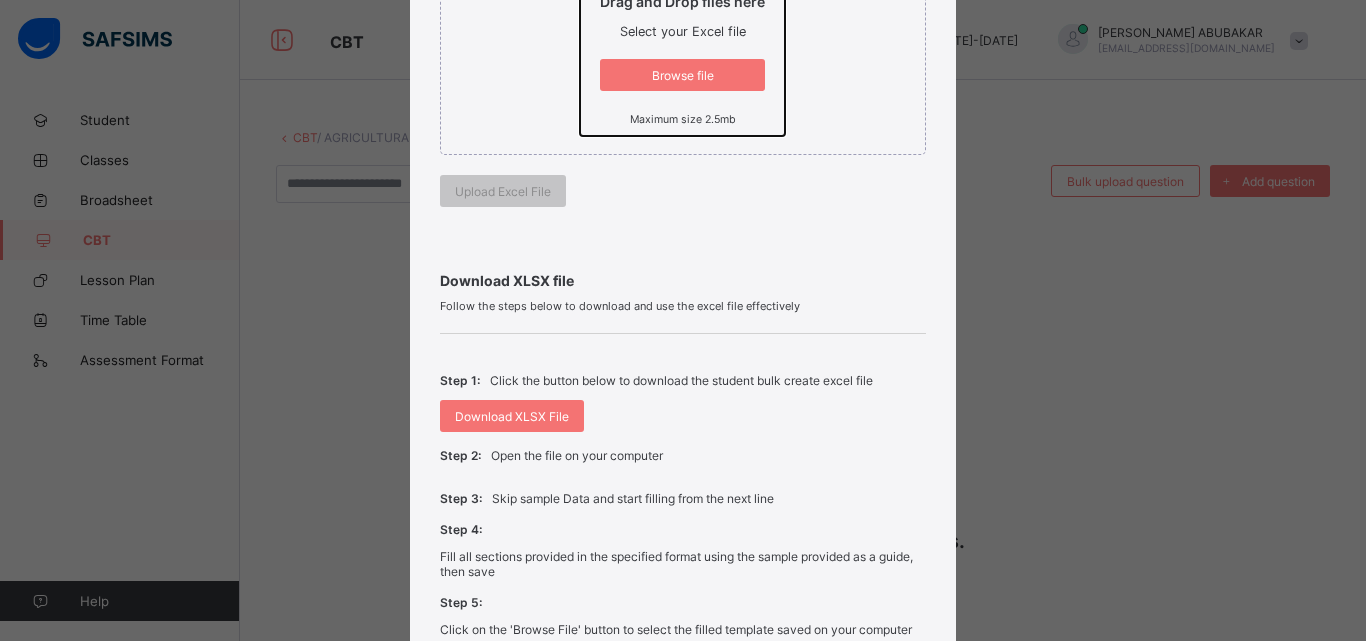 scroll, scrollTop: 483, scrollLeft: 0, axis: vertical 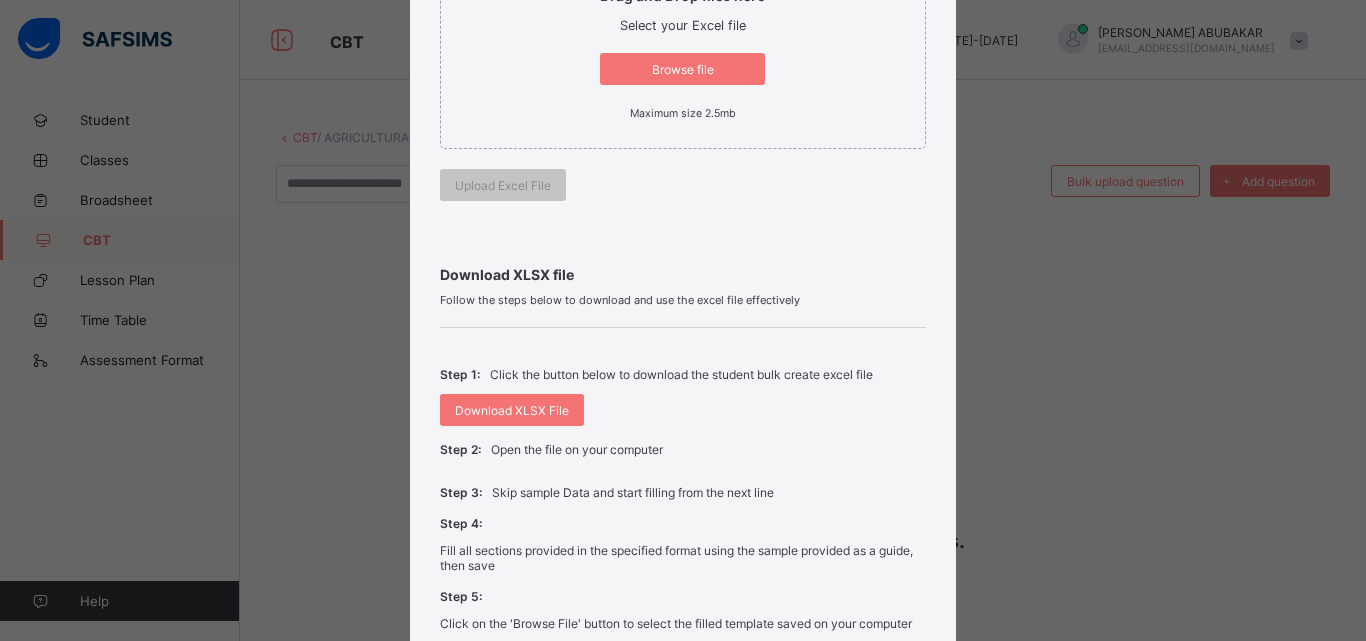 click on "Download XLSX file   Follow the steps below to download and use the excel file effectively    Step 1:  Click the button below to download the student bulk create excel file Download XLSX File  Step 2:  Open the file on your computer  Step 3:  Skip sample Data and start filling from the next line  Step 4:  Fill all sections provided in the specified format using the sample provided as a guide, then save  Step 5:  Click on the 'Browse File' button to select the filled template saved on your computer  Step 6:  To add all the students in the file to a particular class, select a class above, else skip to Step 7  Step 7:  Click on the 'Upload Excel File' button to upload" at bounding box center (683, 506) 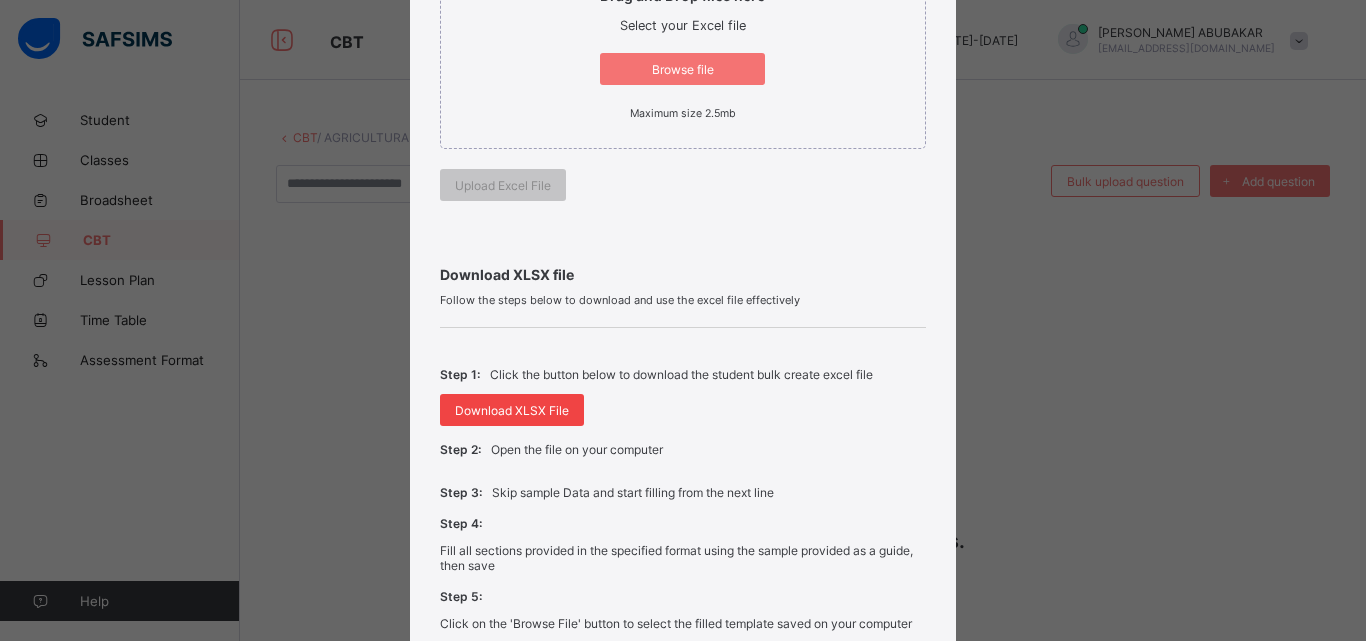click on "Download XLSX File" at bounding box center (512, 410) 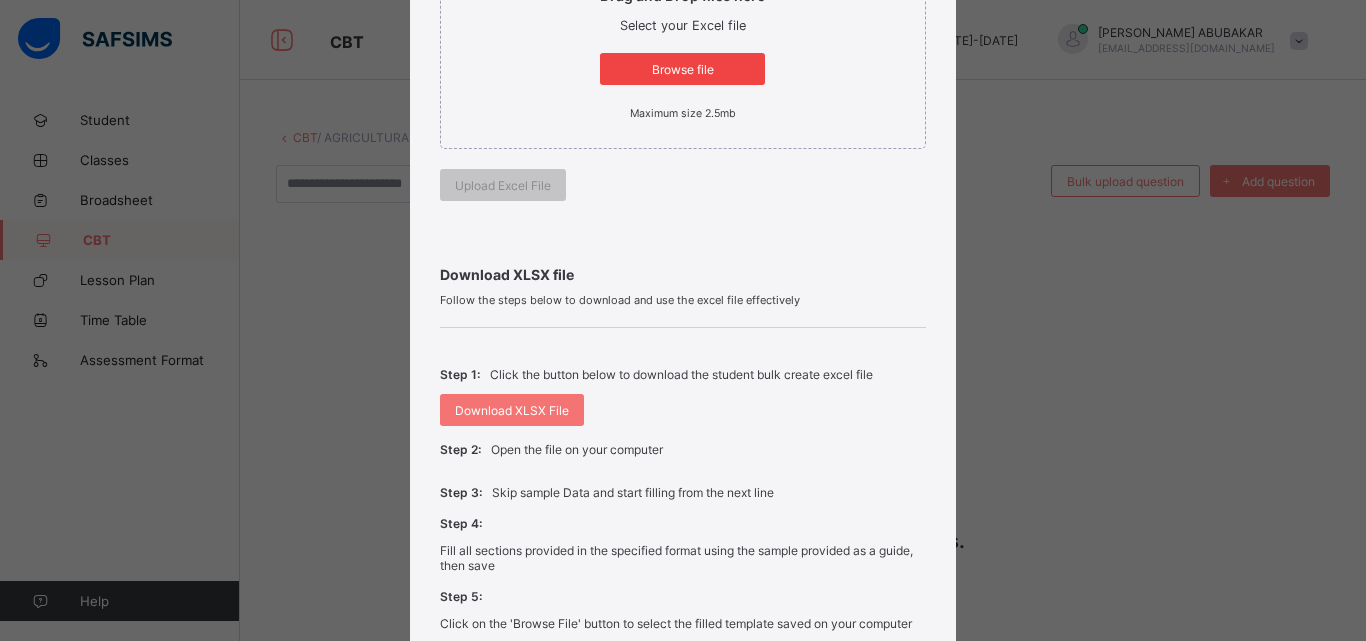 click on "Browse file" at bounding box center (682, 69) 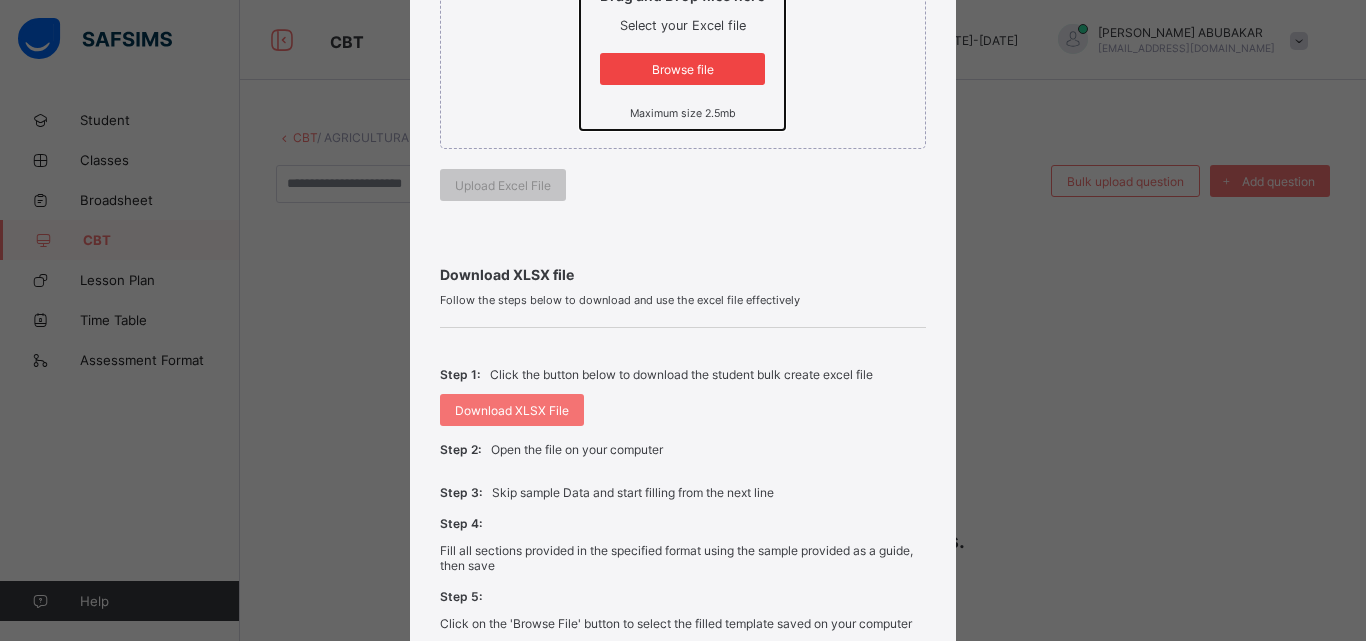 click on "Drag and Drop files here Select your Excel file Browse file Maximum size 2.5mb" at bounding box center (580, -143) 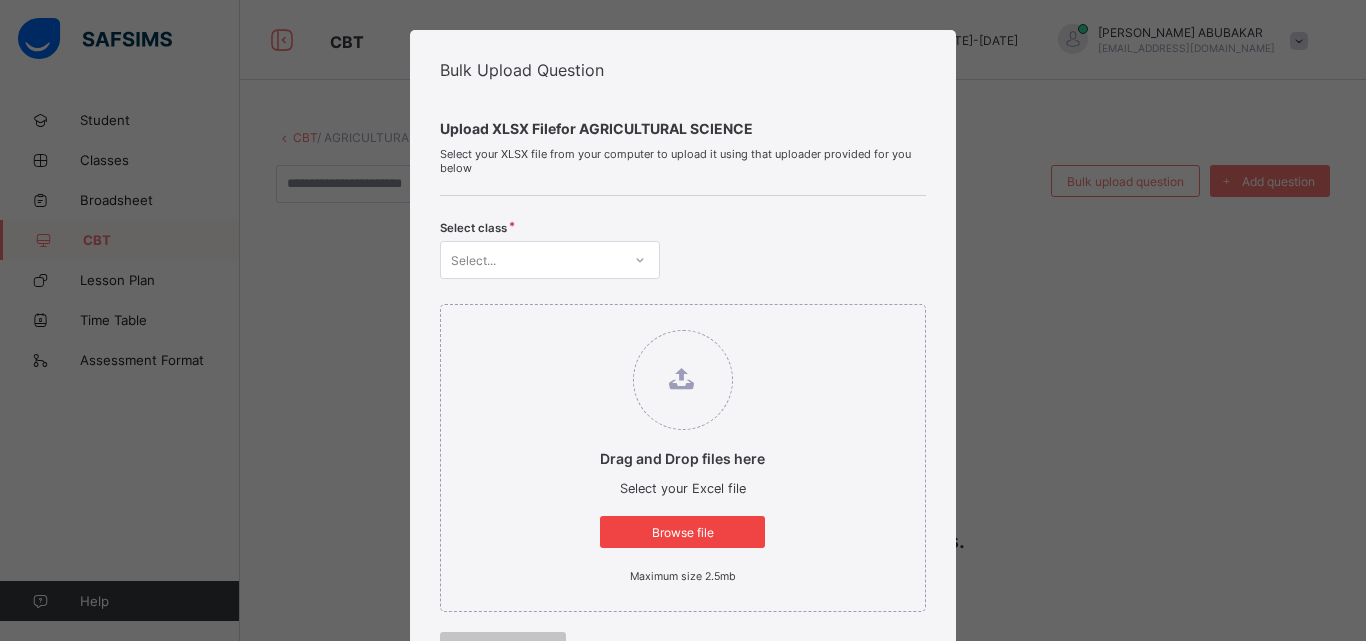 click on "Browse file" at bounding box center (682, 532) 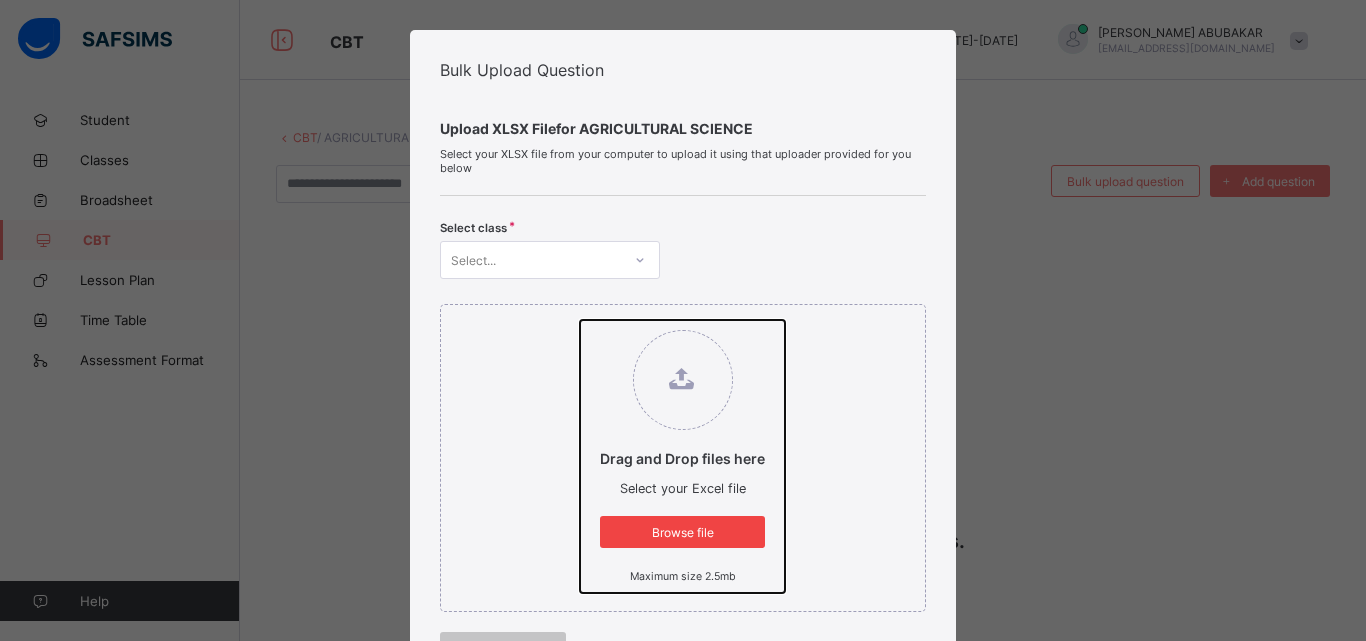 click on "Drag and Drop files here Select your Excel file Browse file Maximum size 2.5mb" at bounding box center [580, 320] 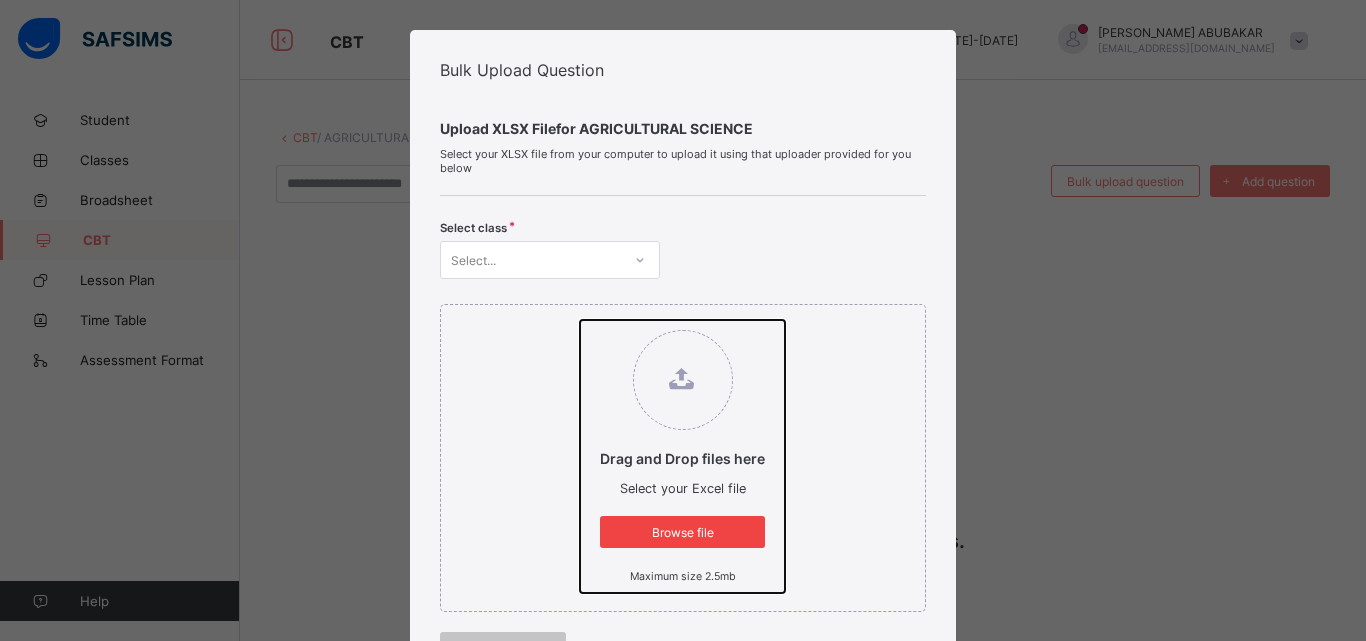 type on "**********" 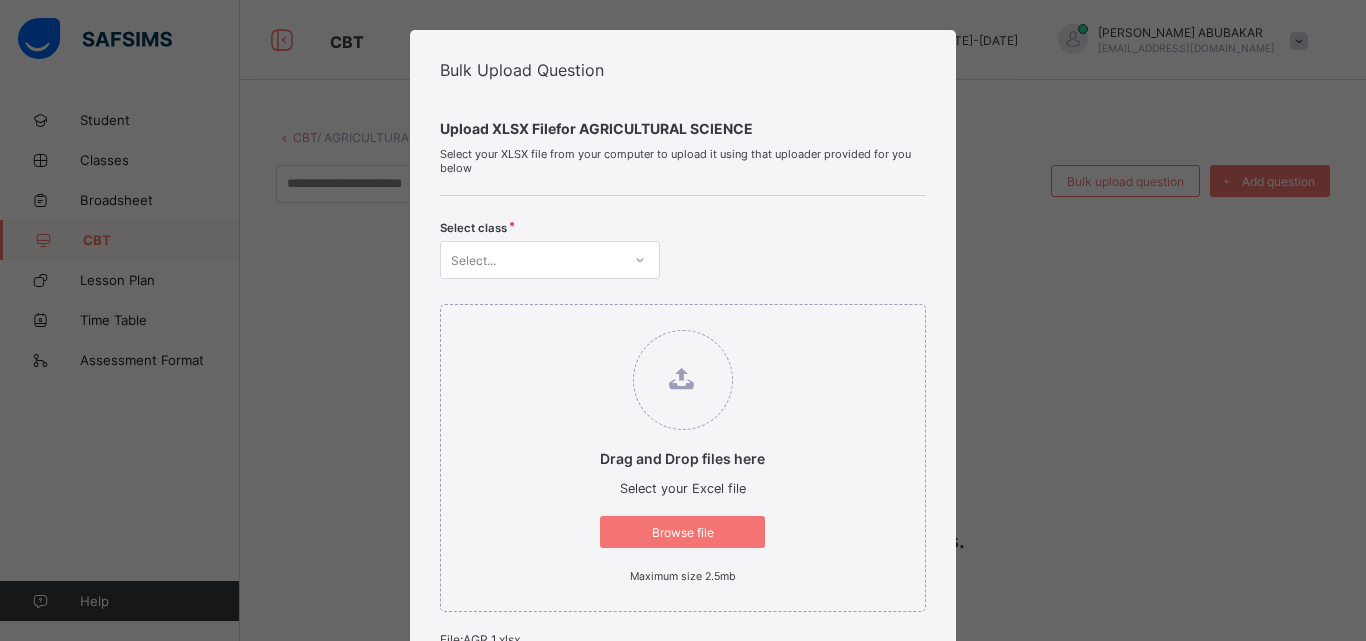 click 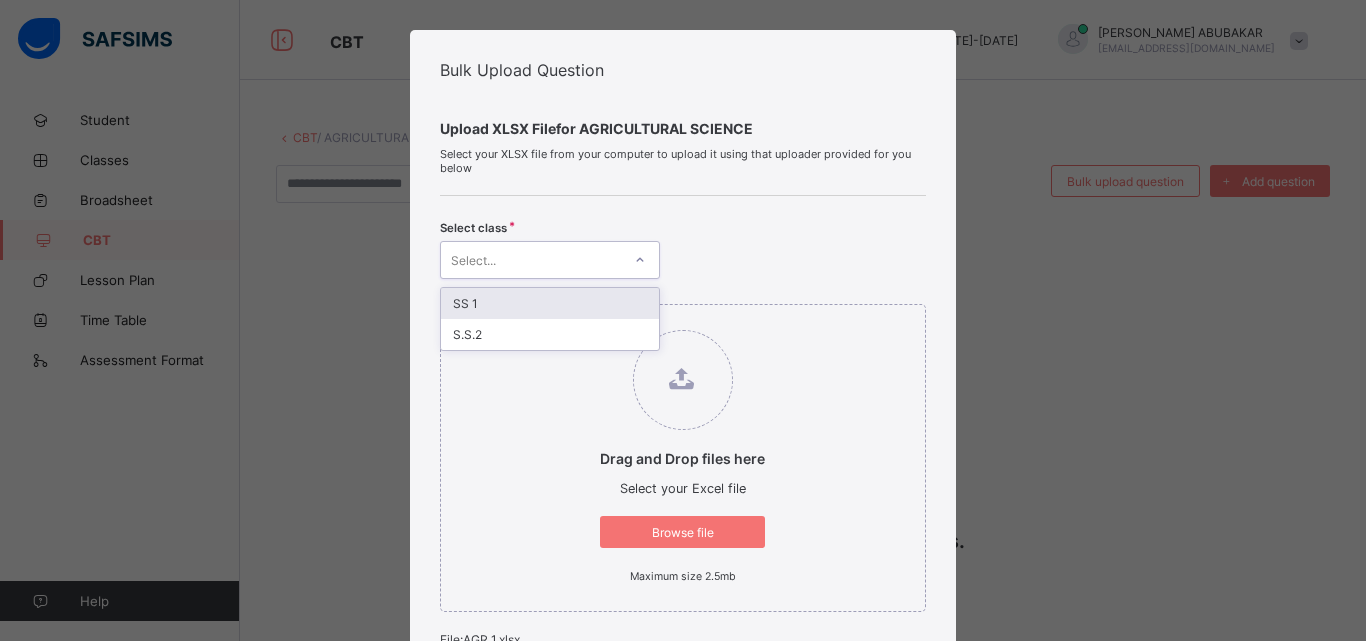 click on "SS 1" at bounding box center (550, 303) 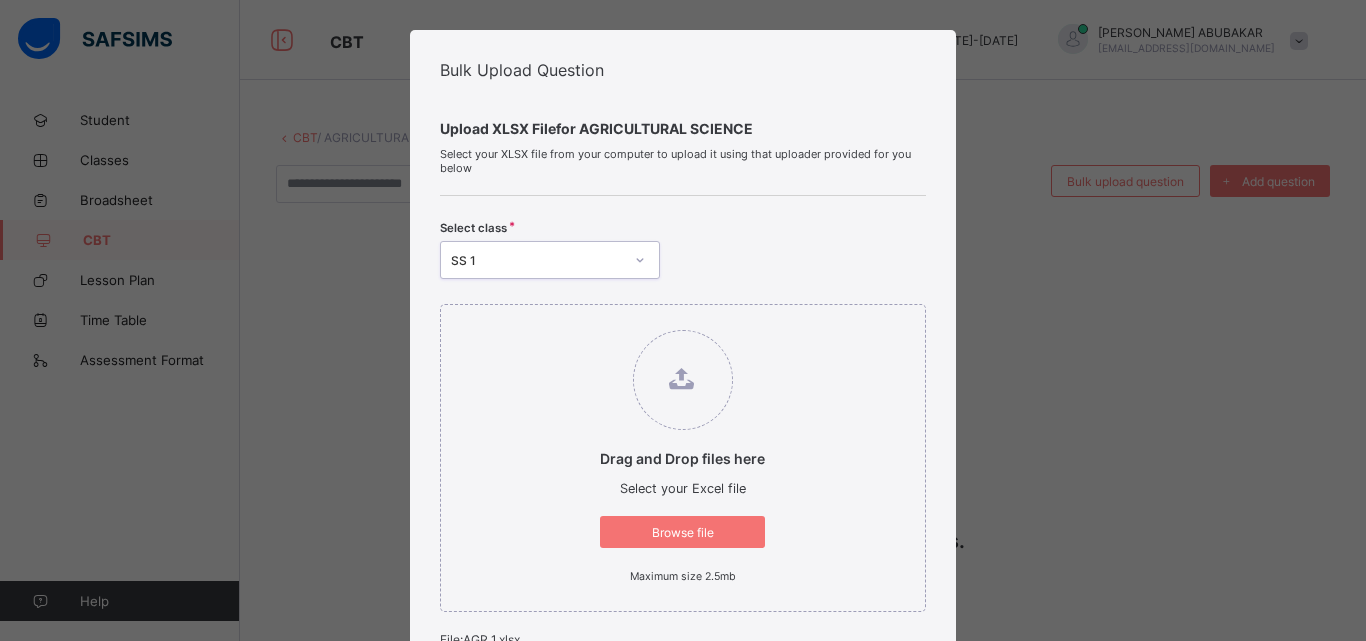 scroll, scrollTop: 581, scrollLeft: 0, axis: vertical 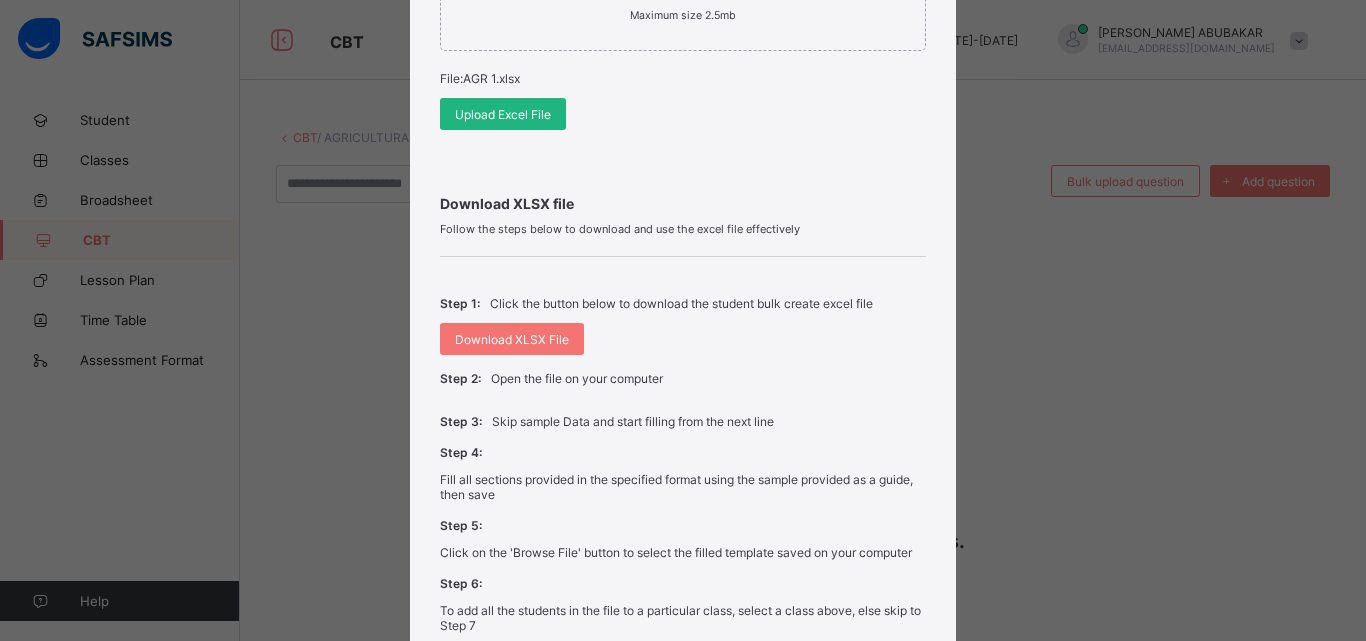 click on "Upload Excel File" at bounding box center [503, 114] 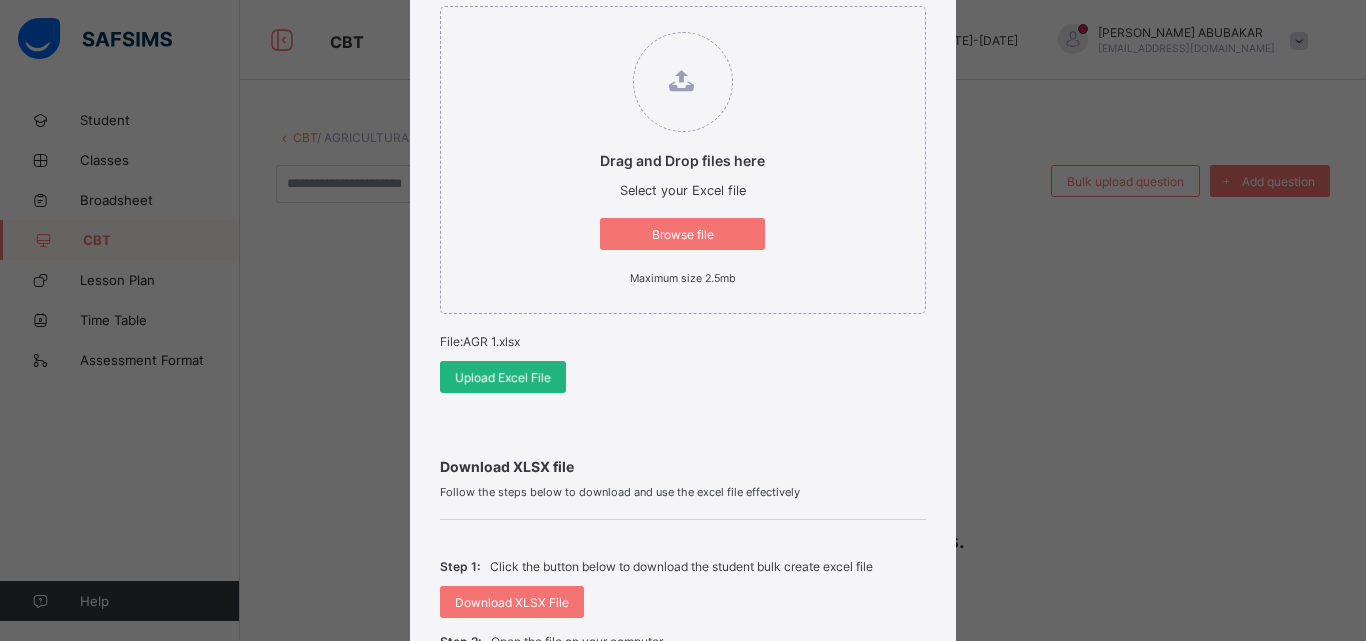 scroll, scrollTop: 304, scrollLeft: 0, axis: vertical 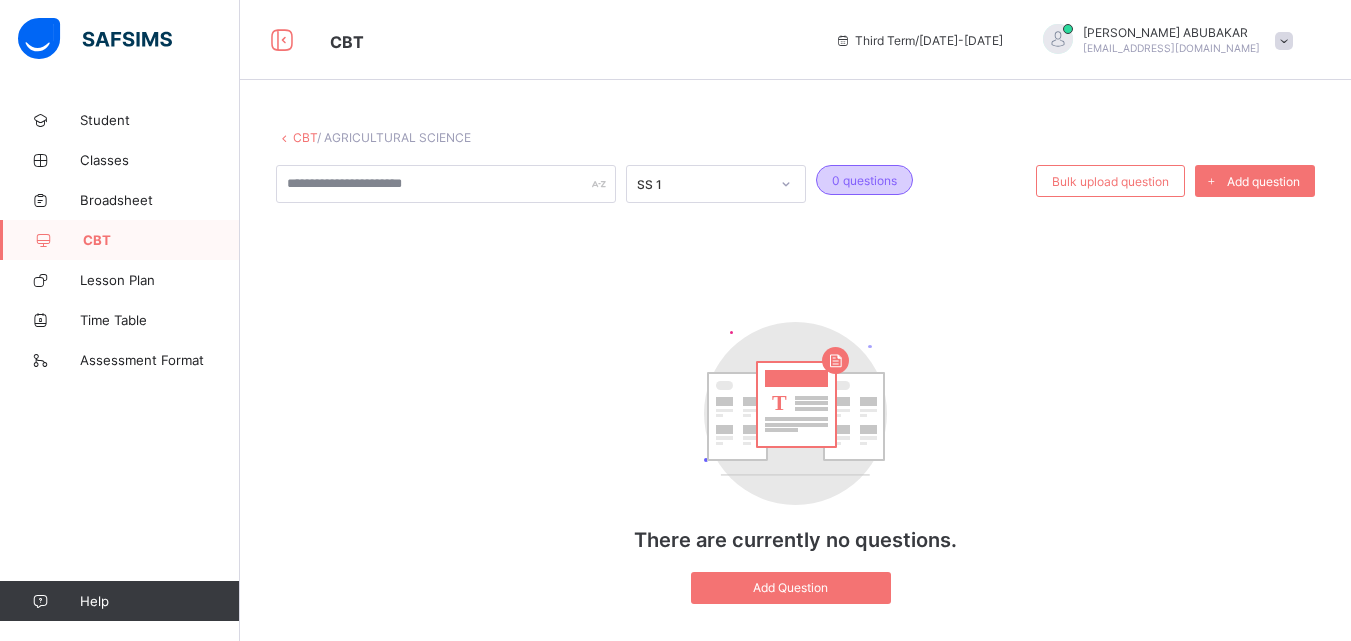 click on "0 questions" at bounding box center (864, 180) 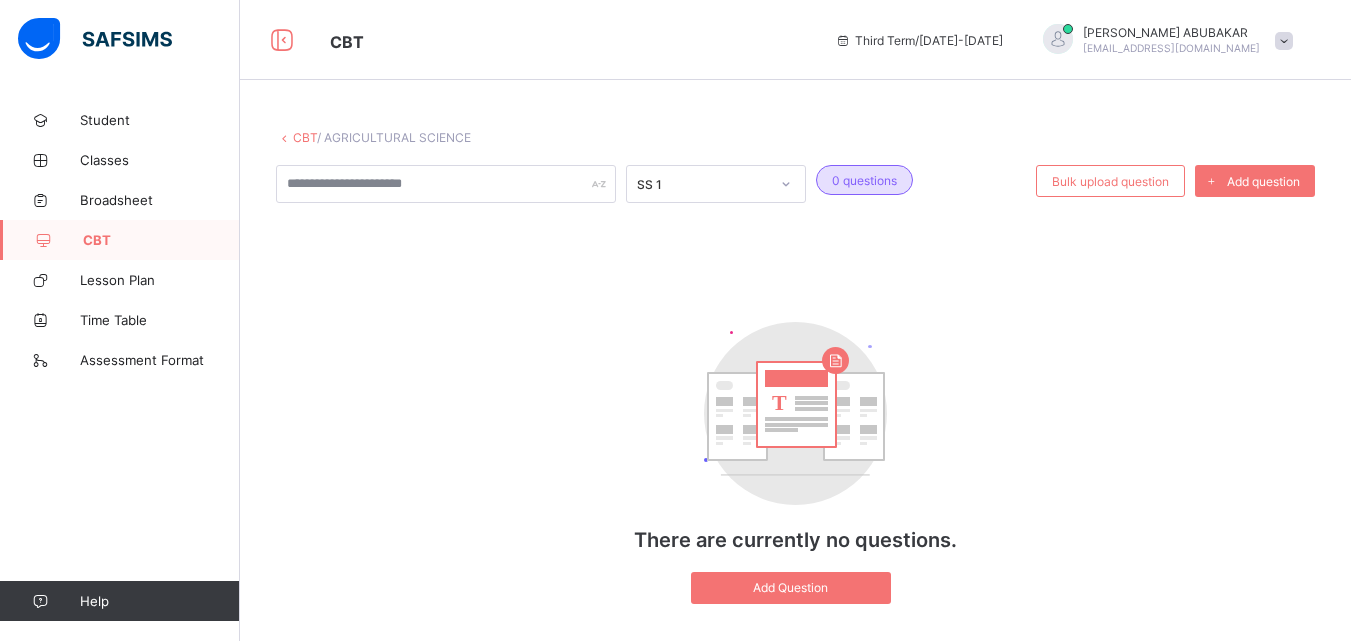 click 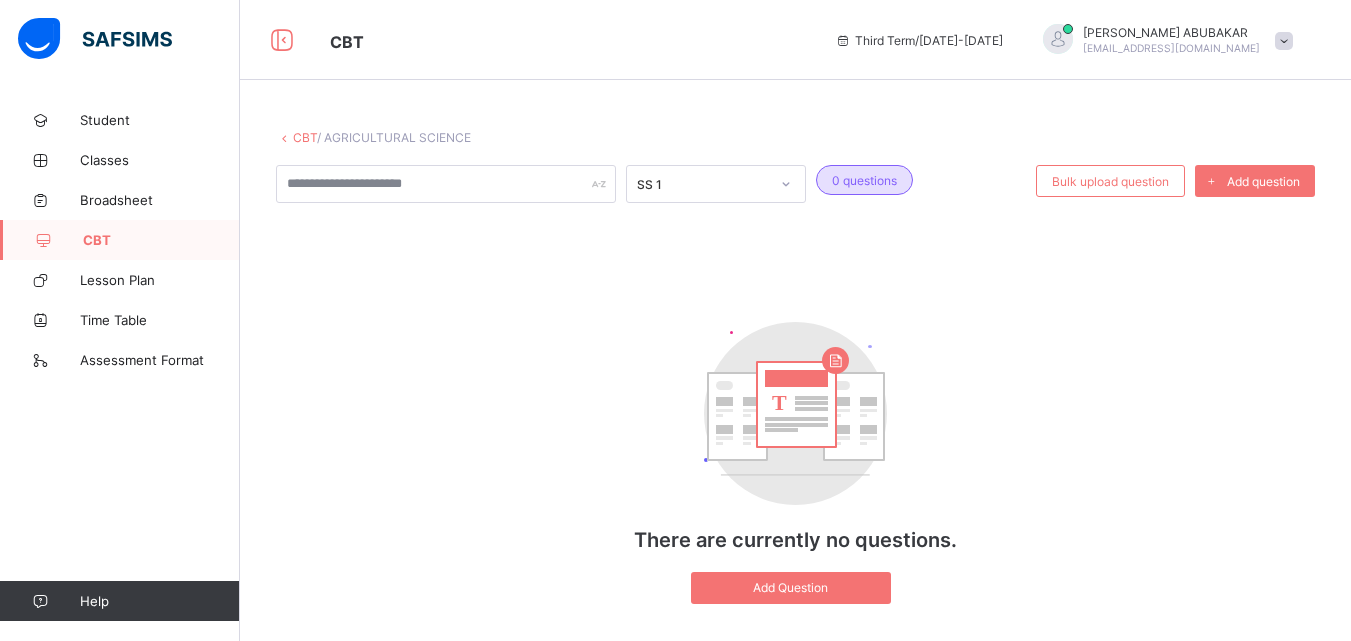 click on "SS 1 0 questions Bulk upload question Add question T There are currently no questions. Add Question" at bounding box center (795, 394) 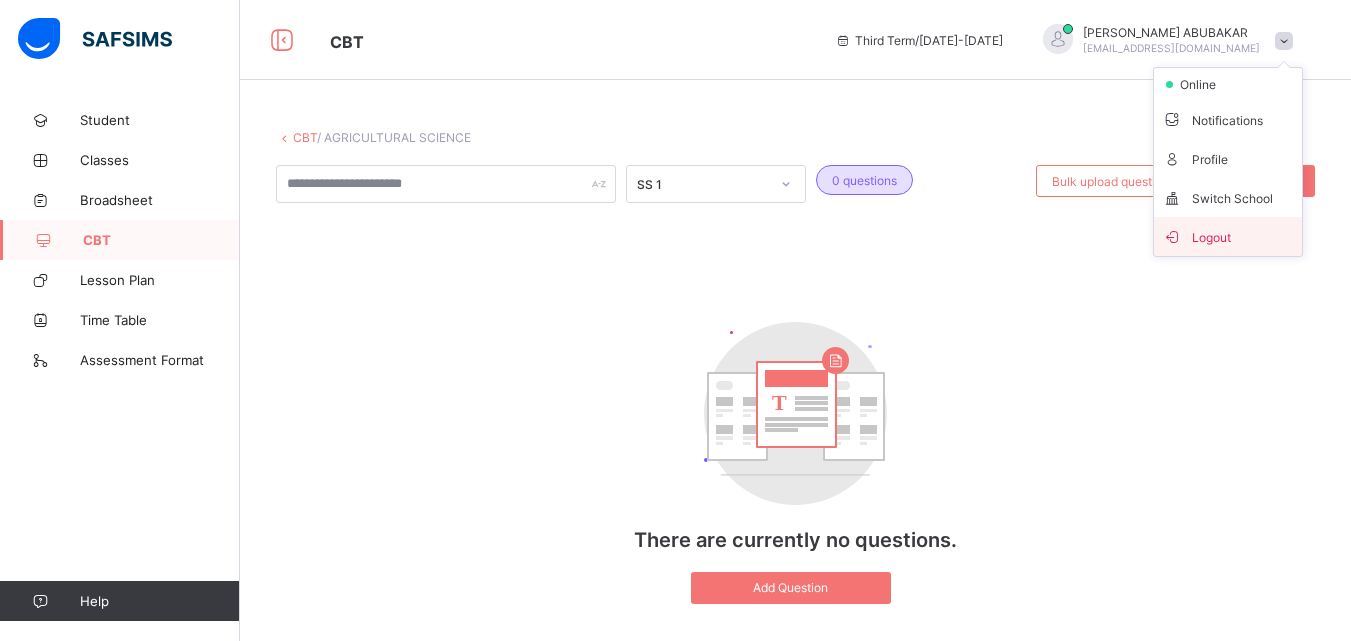 click on "Logout" at bounding box center [1228, 236] 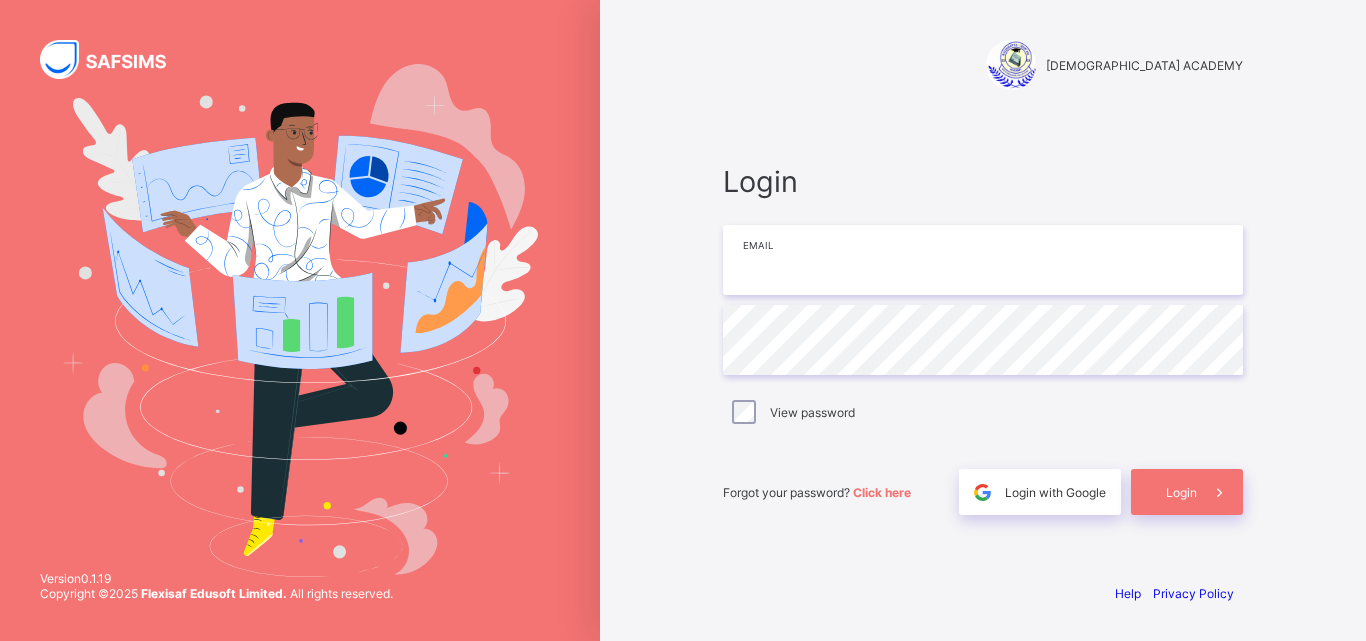 type on "**********" 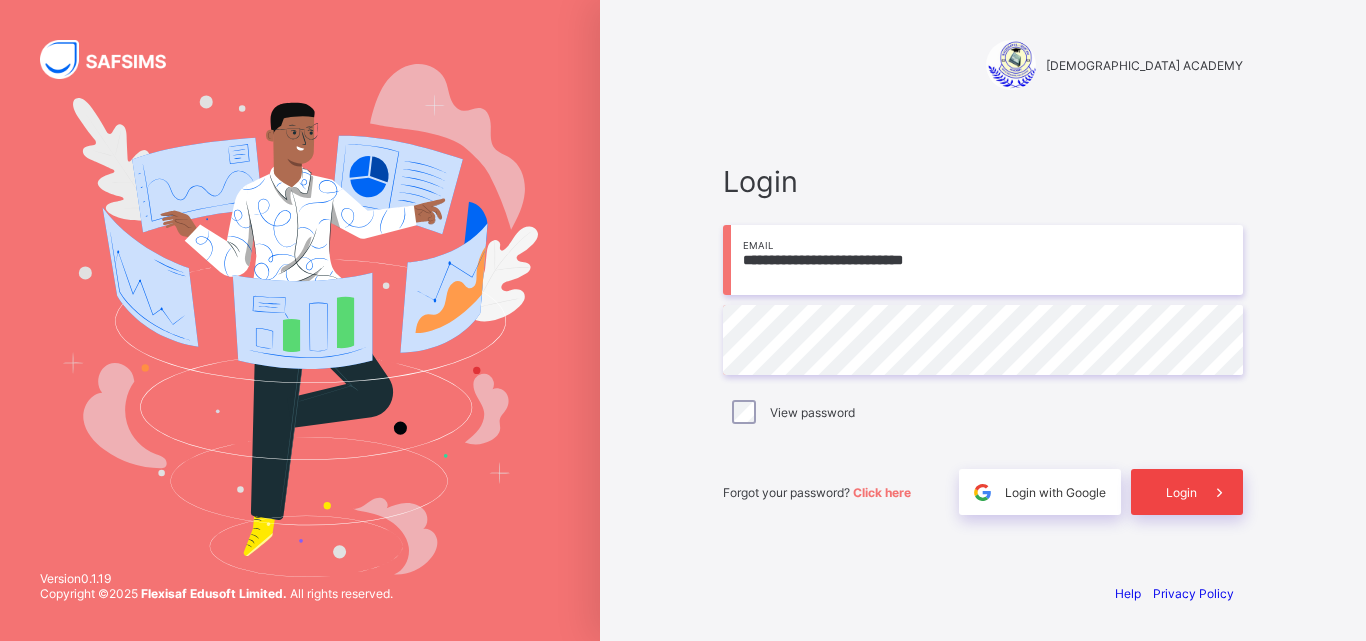 click at bounding box center (1220, 492) 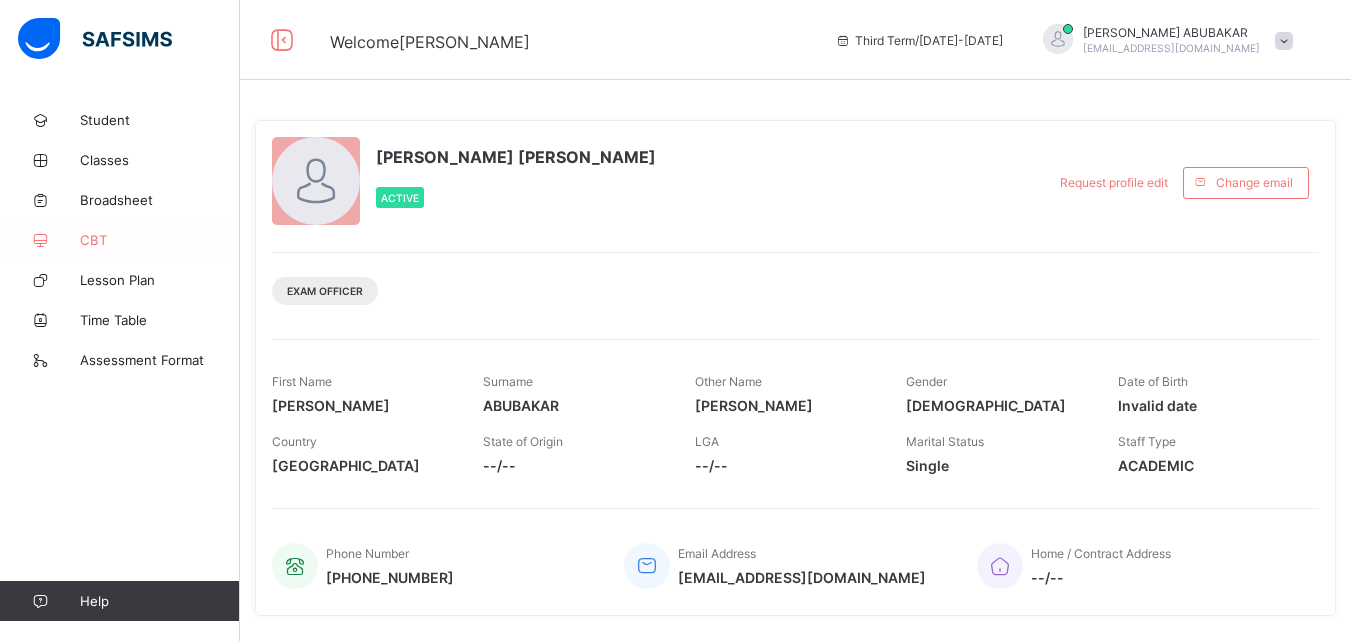 click on "CBT" at bounding box center [120, 240] 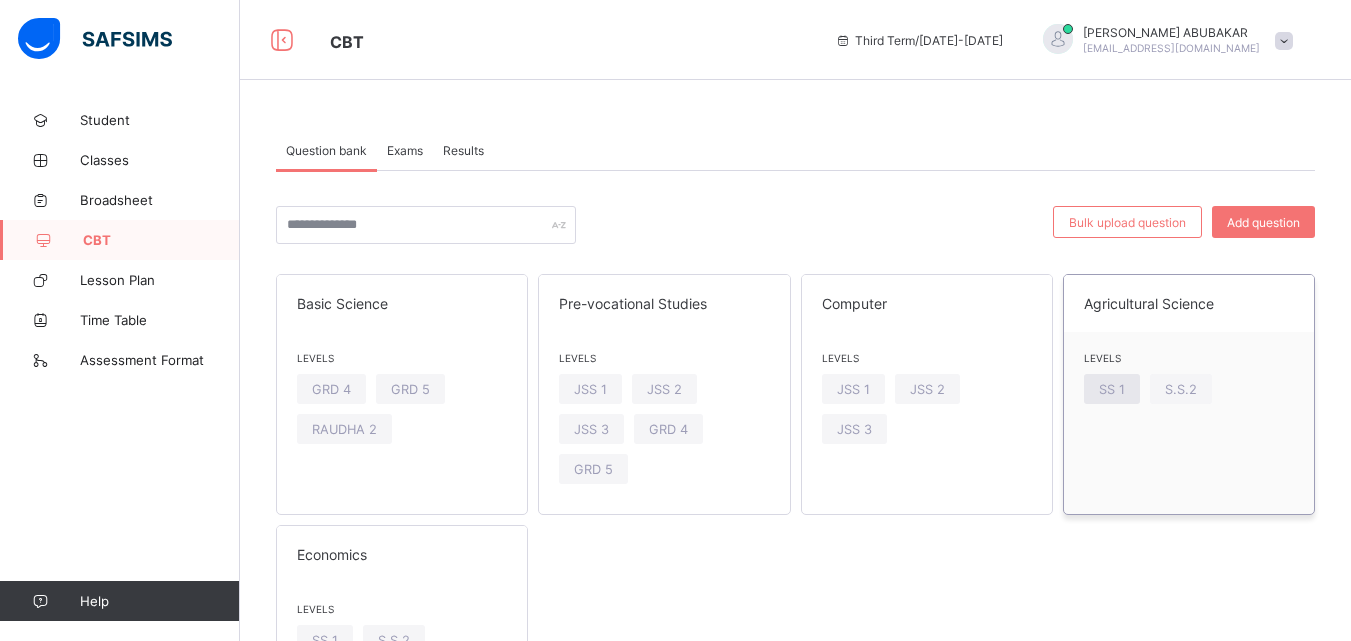 click on "SS 1" at bounding box center [1112, 389] 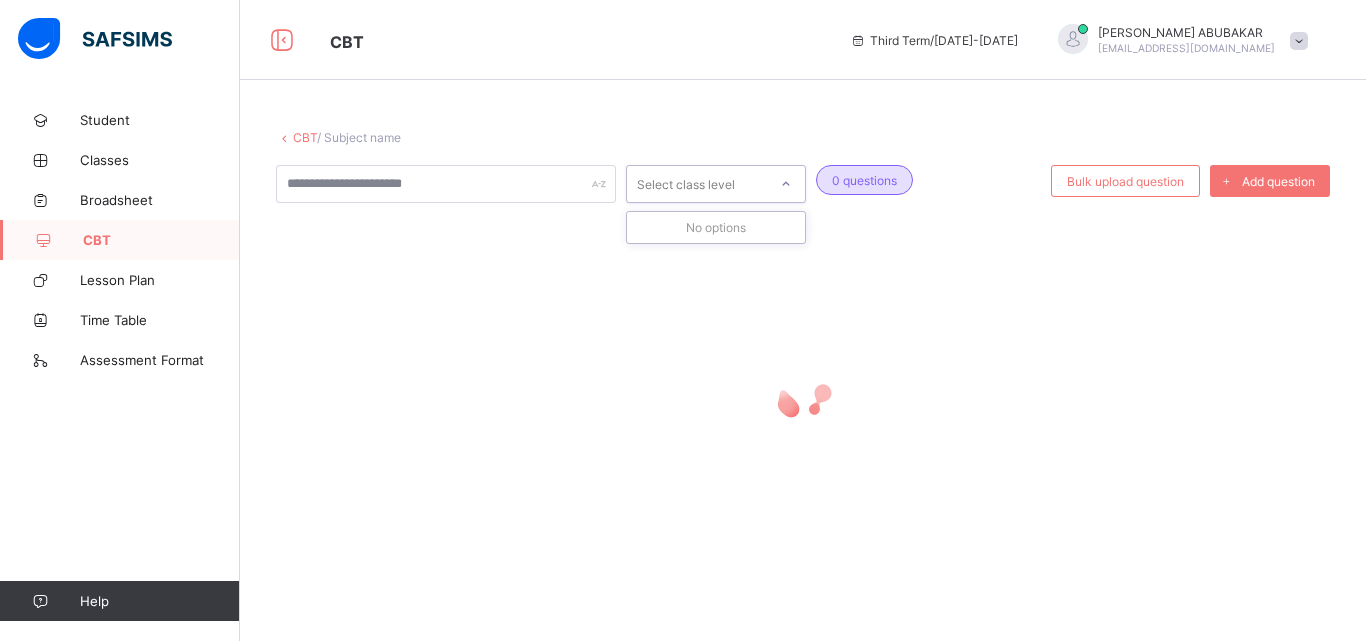 click 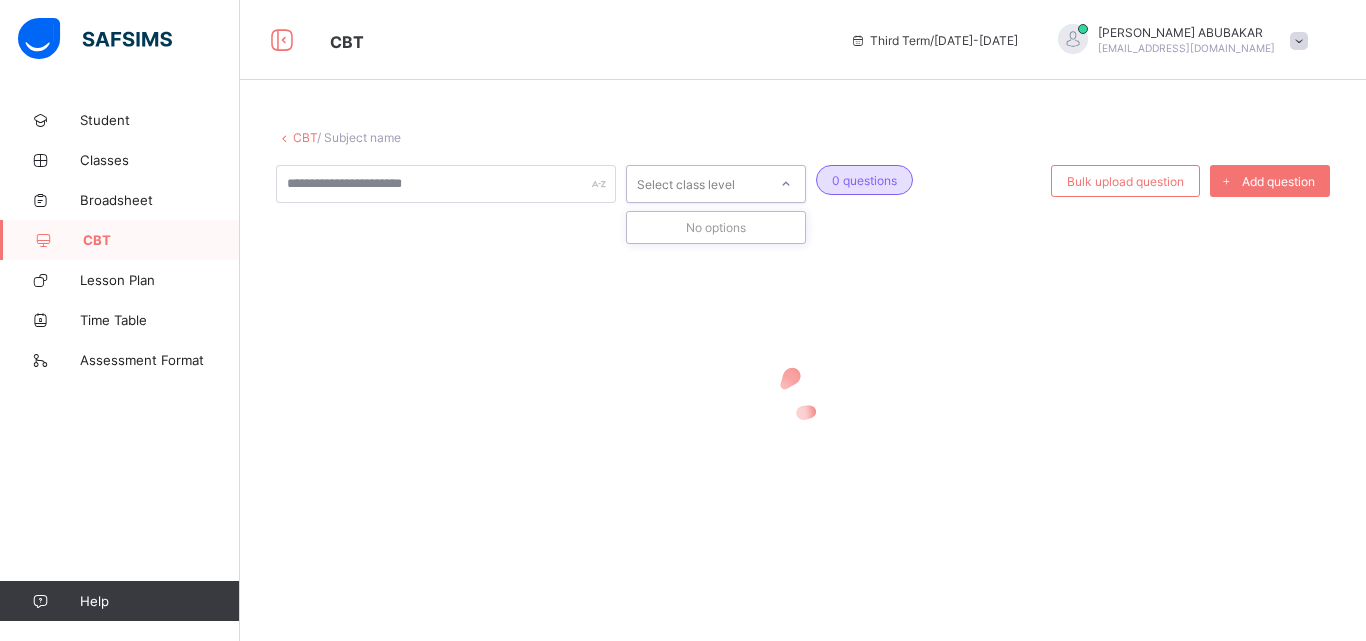 click at bounding box center (803, 393) 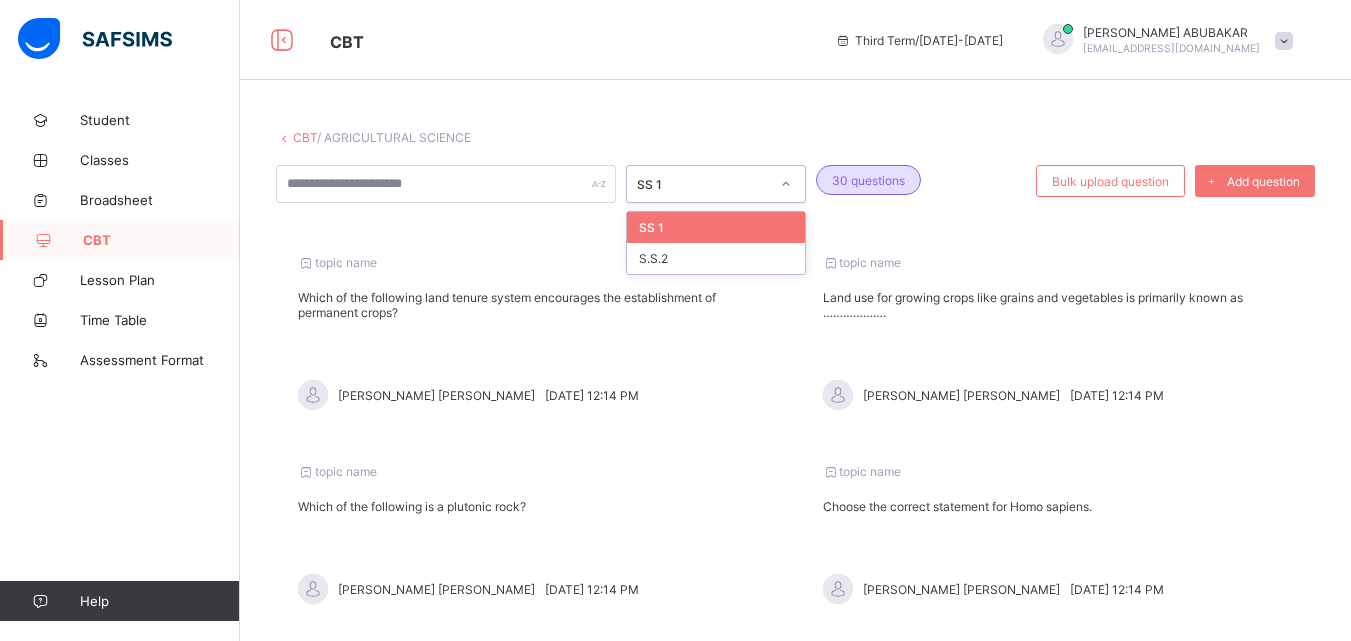 click 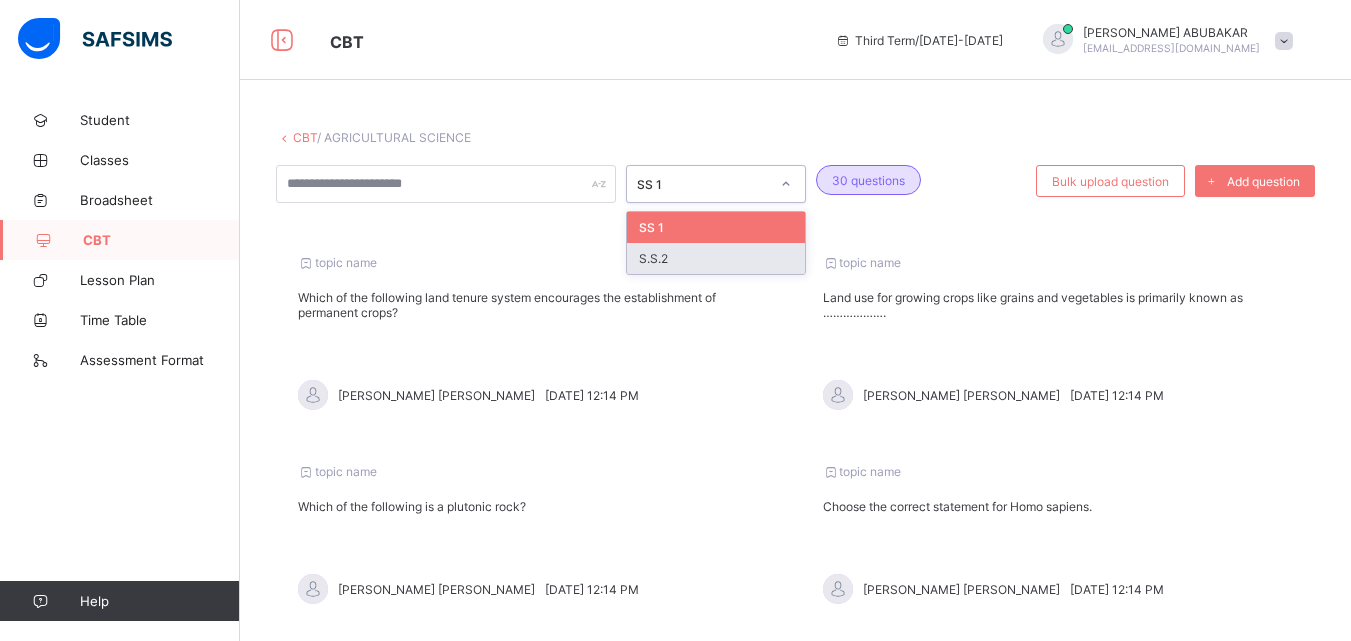 click on "S.S.2" at bounding box center [716, 258] 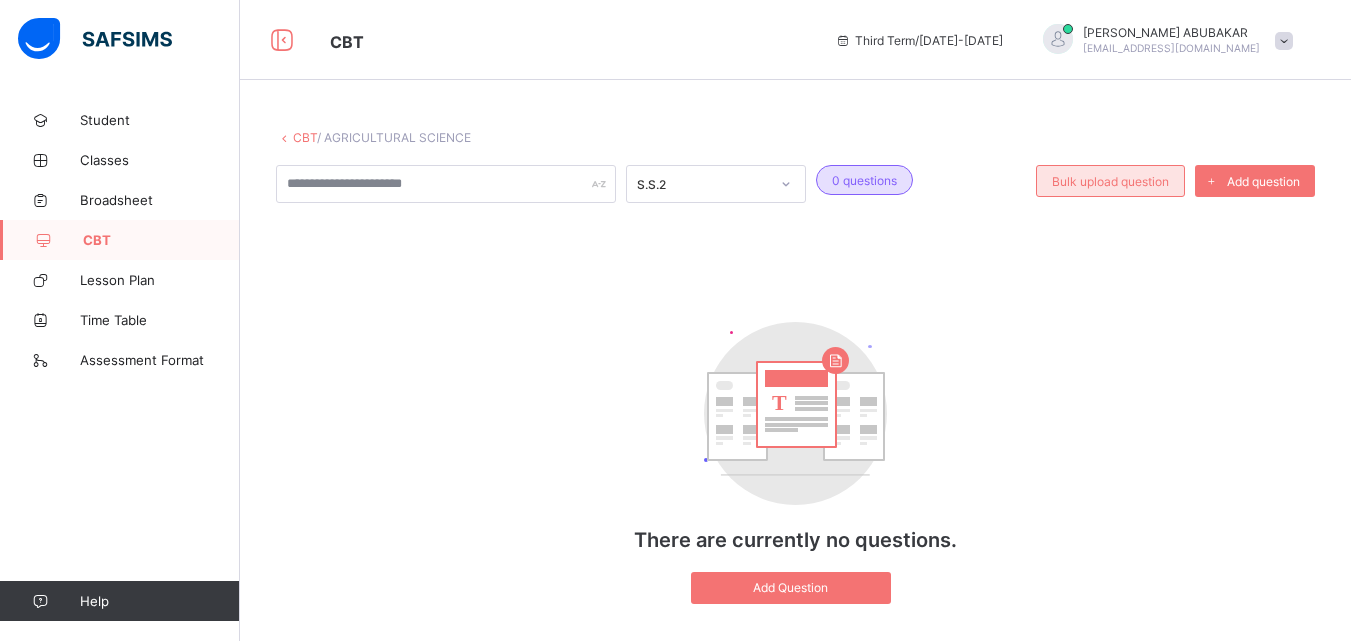 click on "Bulk upload question" at bounding box center (1110, 181) 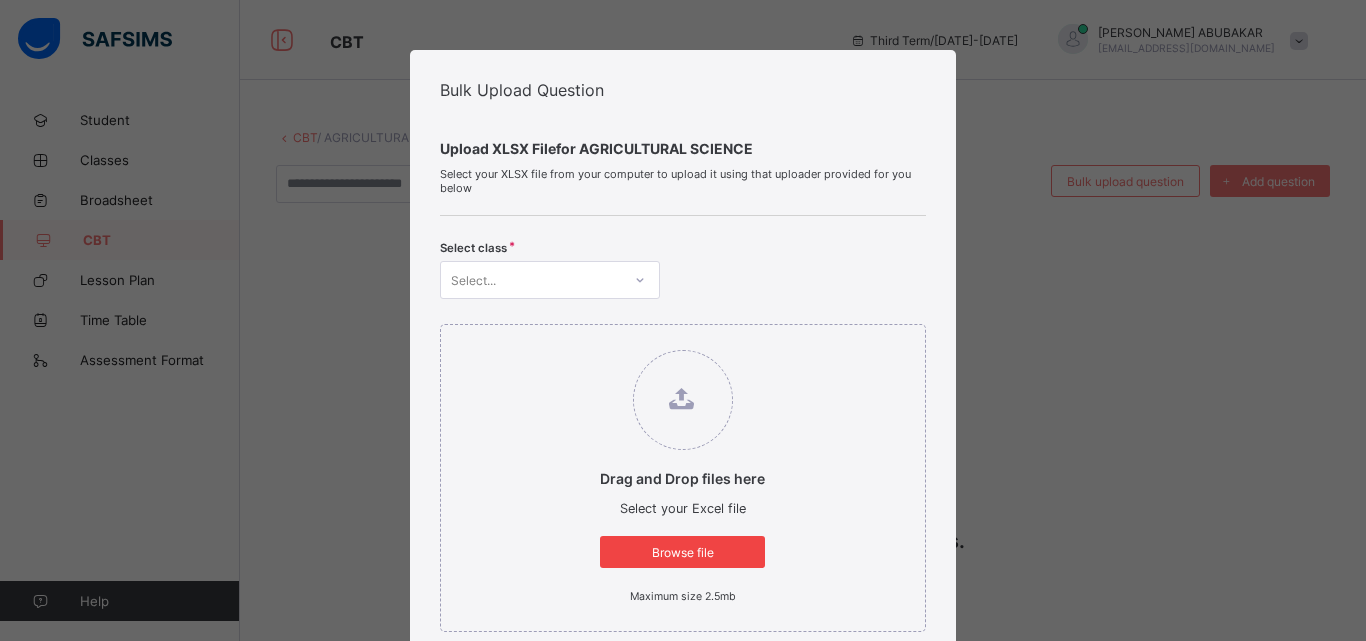 click on "Browse file" at bounding box center [682, 552] 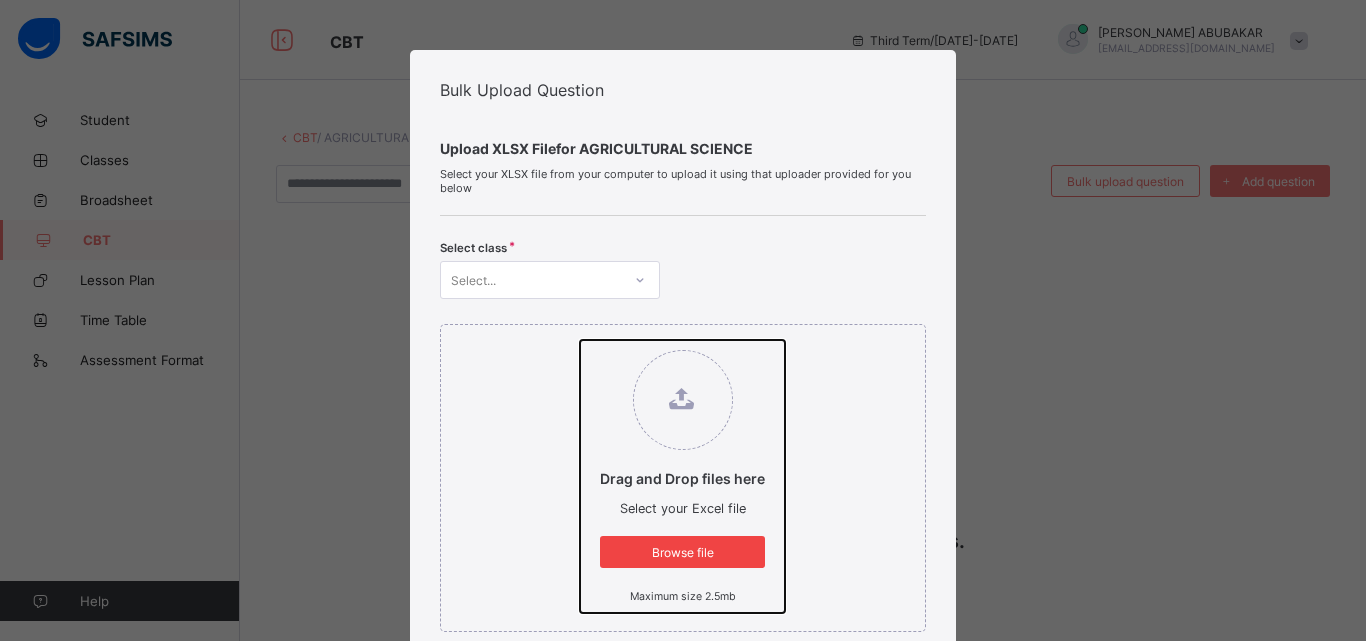 click on "Drag and Drop files here Select your Excel file Browse file Maximum size 2.5mb" at bounding box center [580, 340] 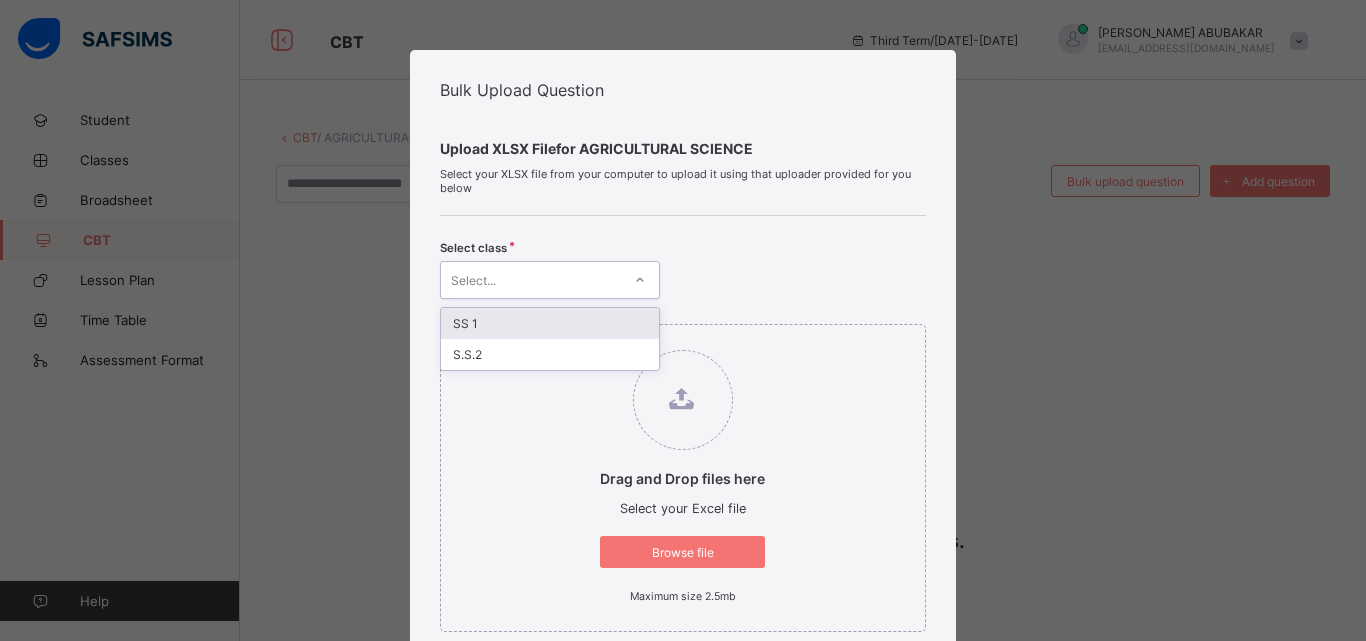 click 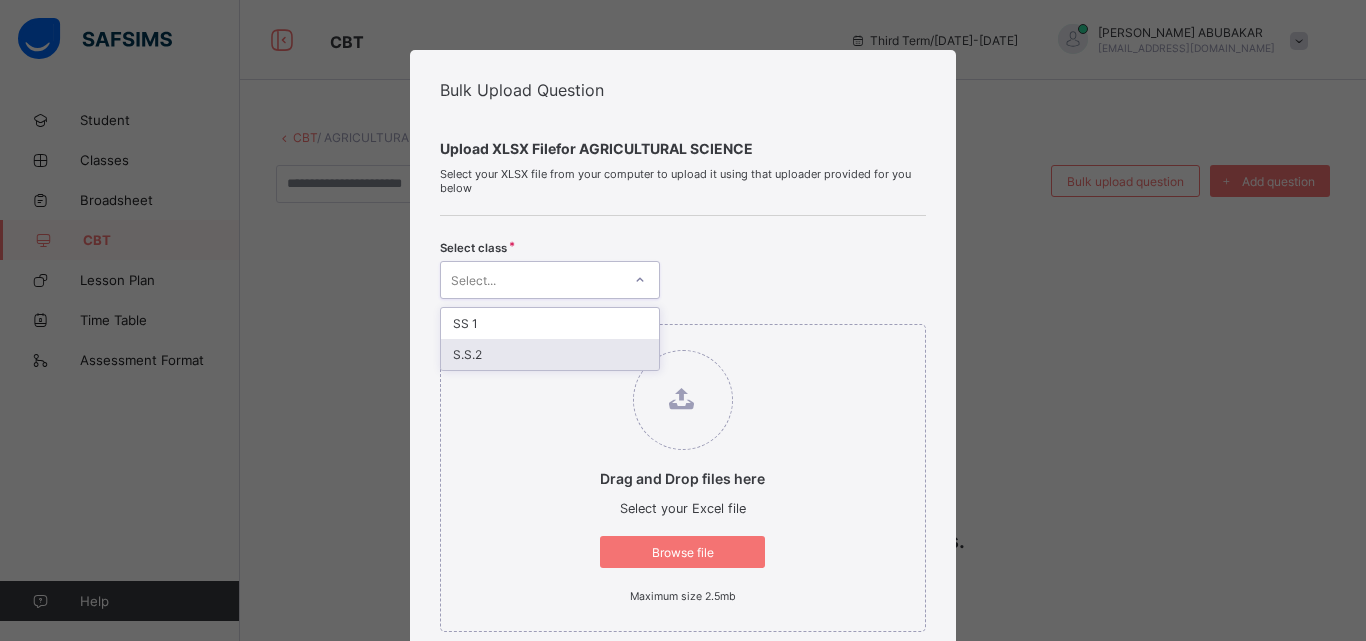 click on "S.S.2" at bounding box center [550, 354] 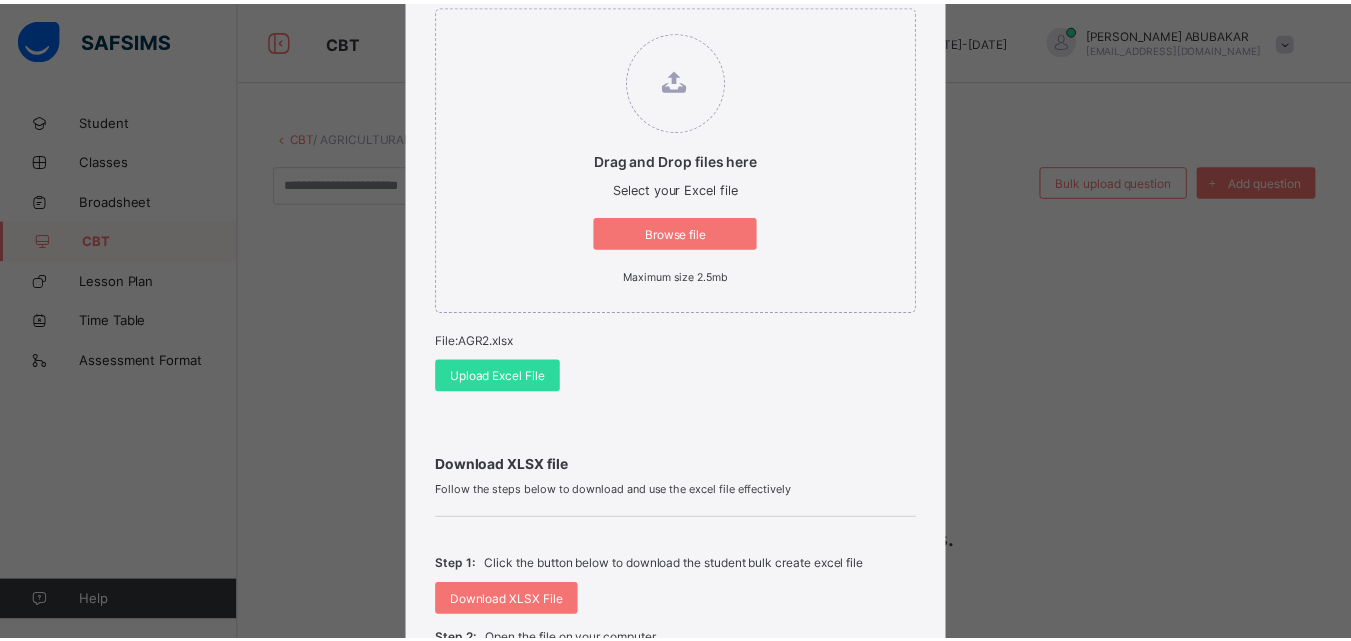 scroll, scrollTop: 323, scrollLeft: 0, axis: vertical 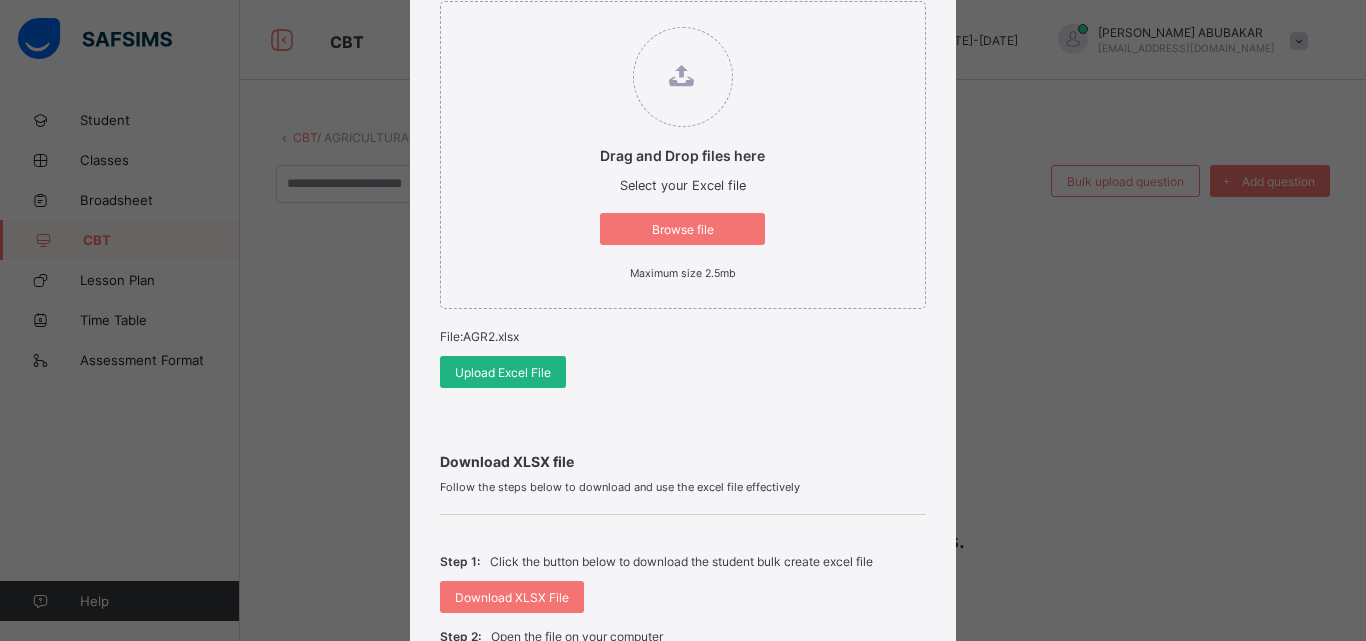 click on "Upload Excel File" at bounding box center (503, 372) 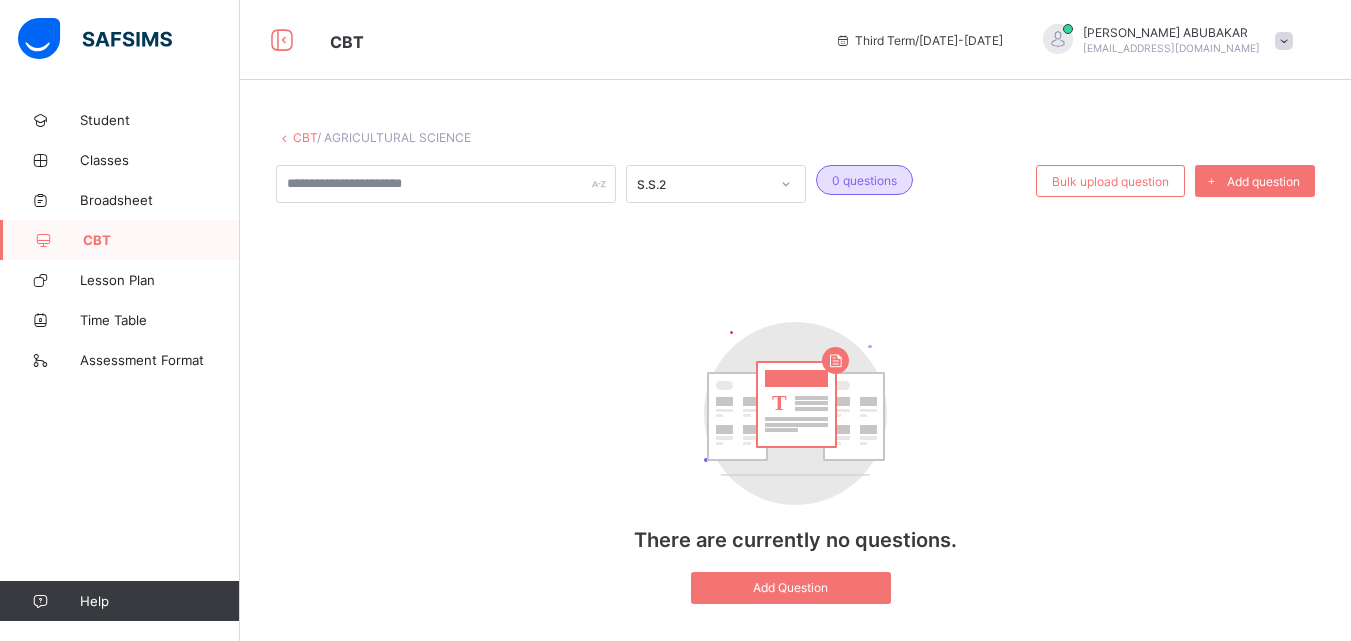 click 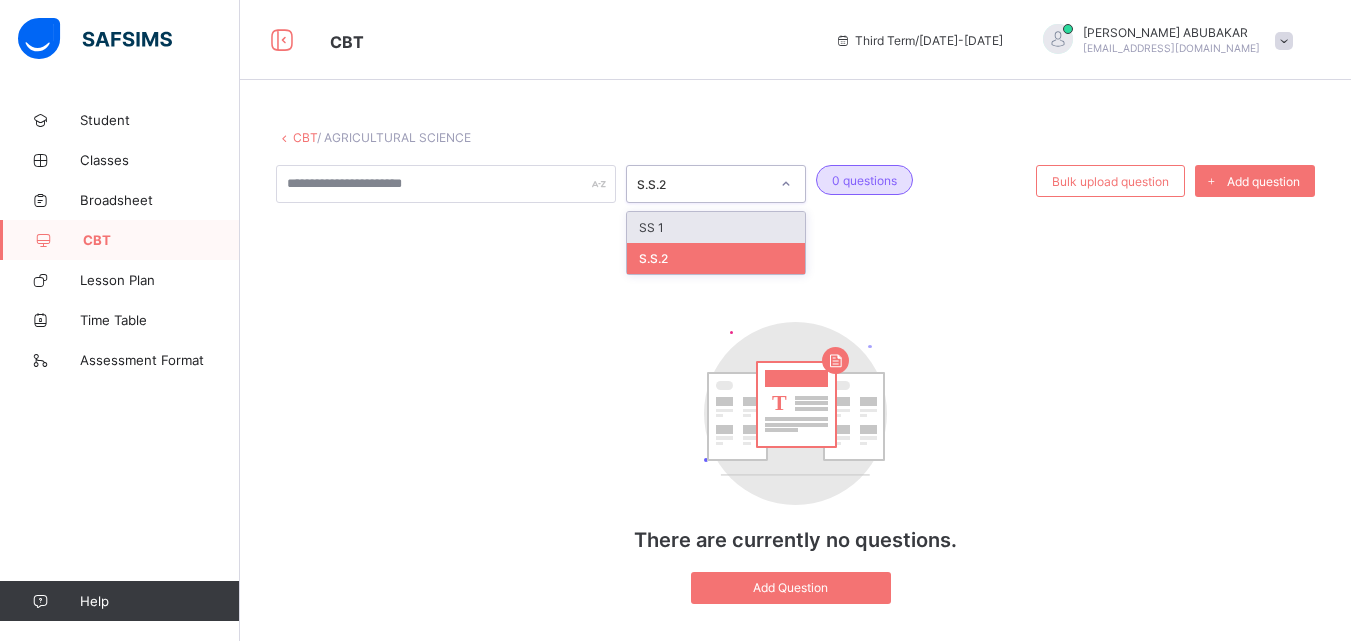 click on "SS 1" at bounding box center [716, 227] 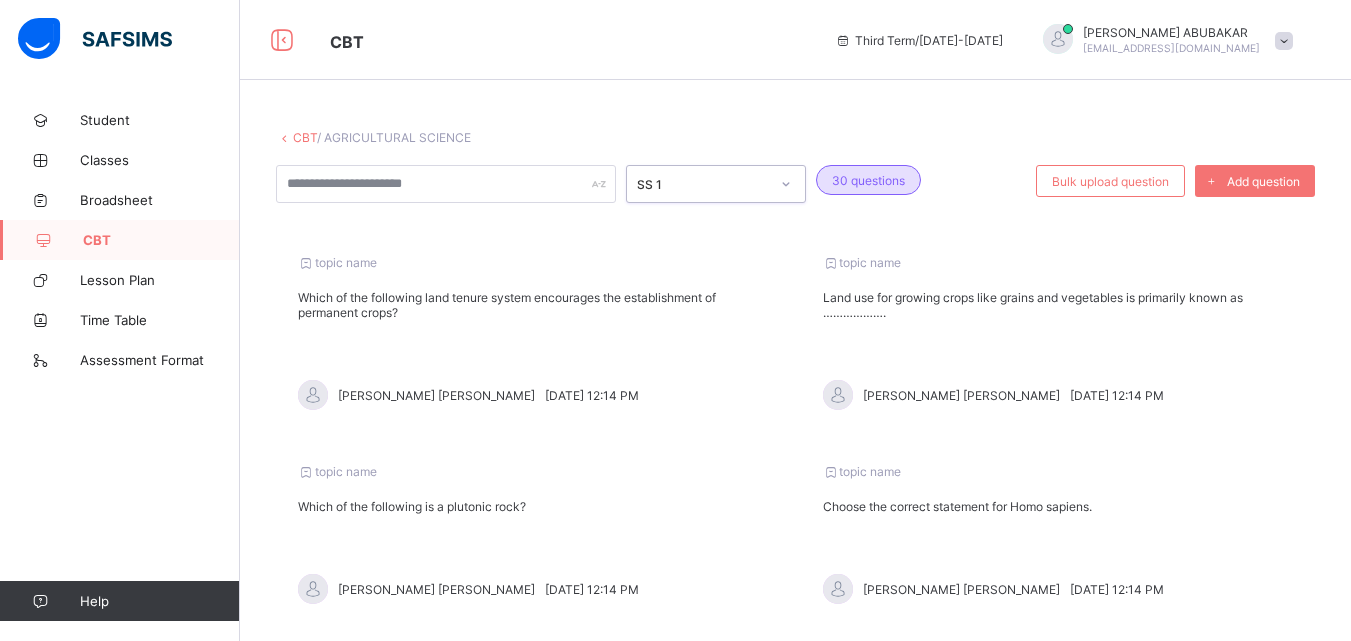click on "Which of the following land tenure system encourages the establishment of permanent crops?" at bounding box center [533, 305] 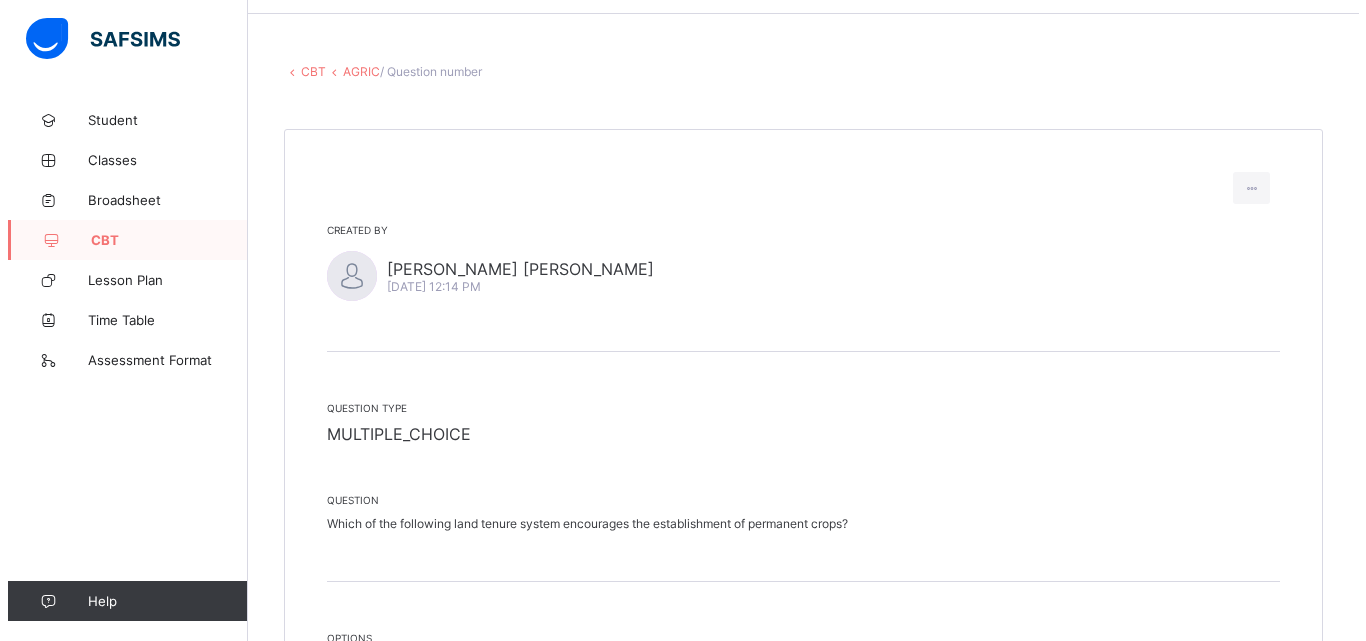 scroll, scrollTop: 40, scrollLeft: 0, axis: vertical 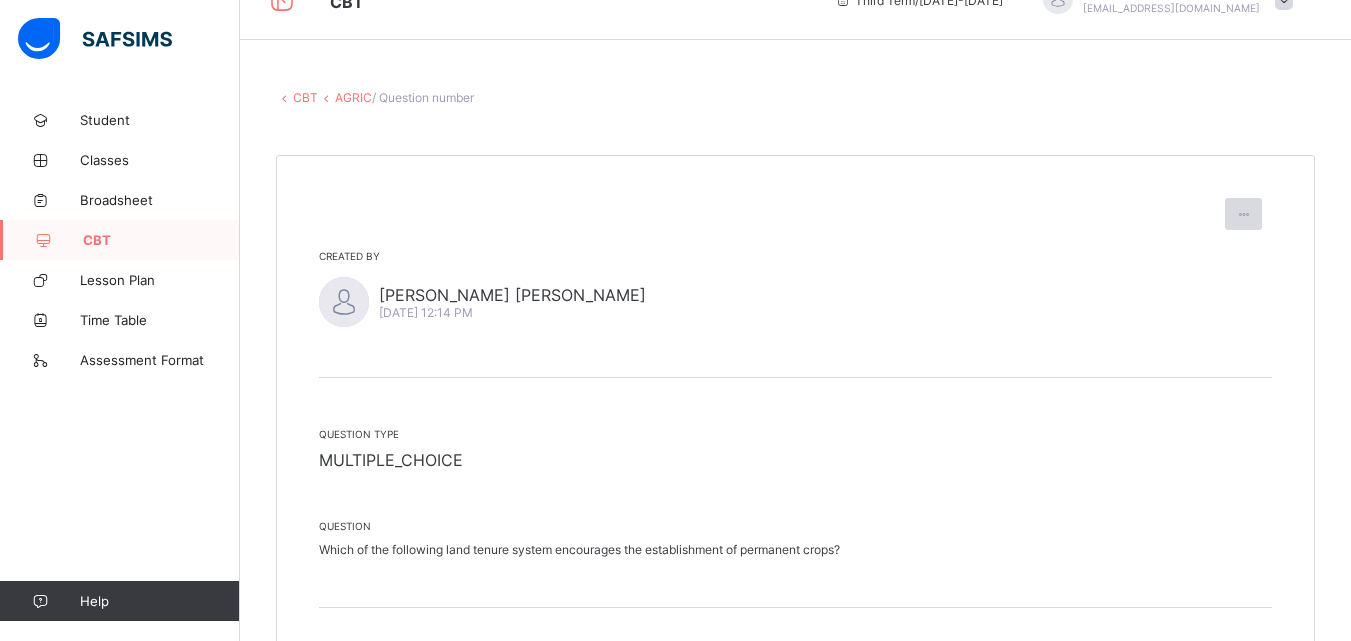 click at bounding box center (1243, 214) 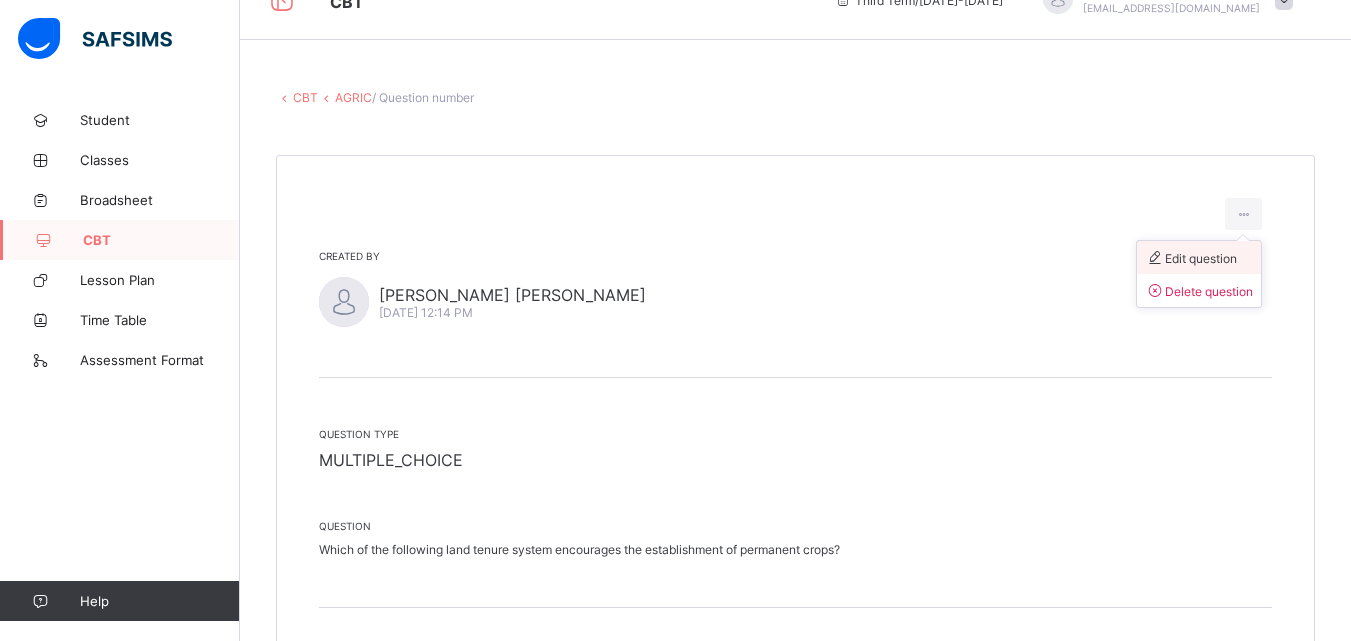 click on "Edit question" at bounding box center (1191, 258) 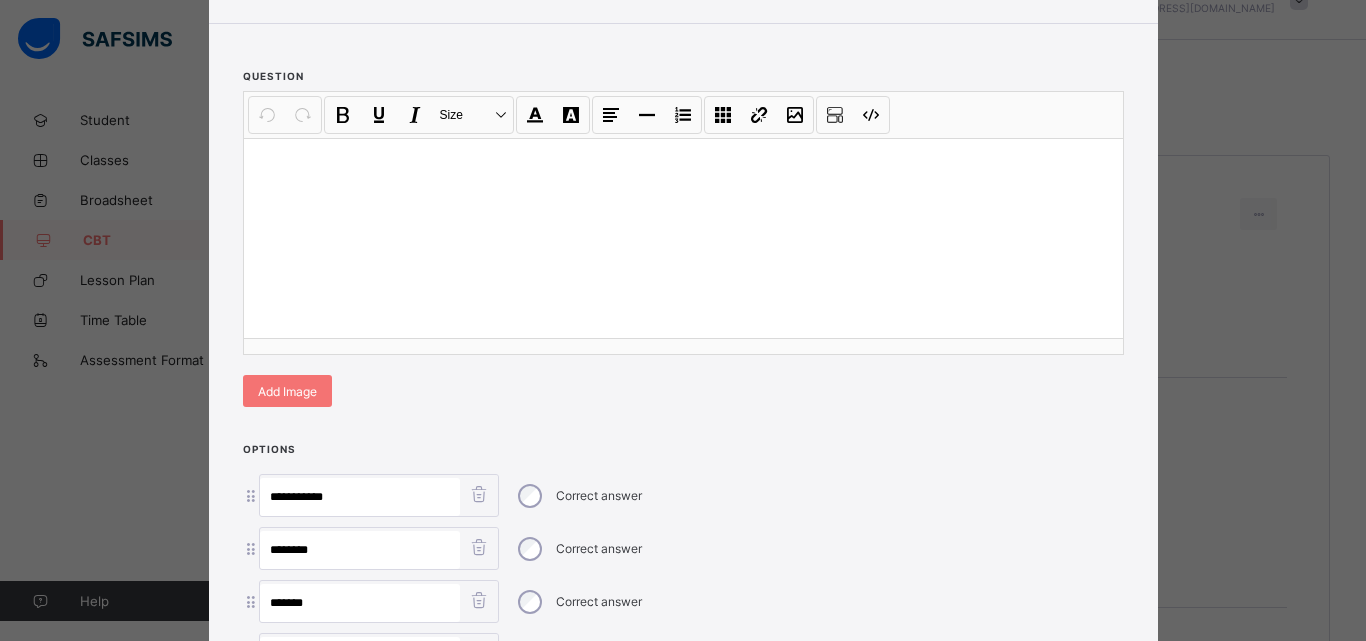 scroll, scrollTop: 516, scrollLeft: 0, axis: vertical 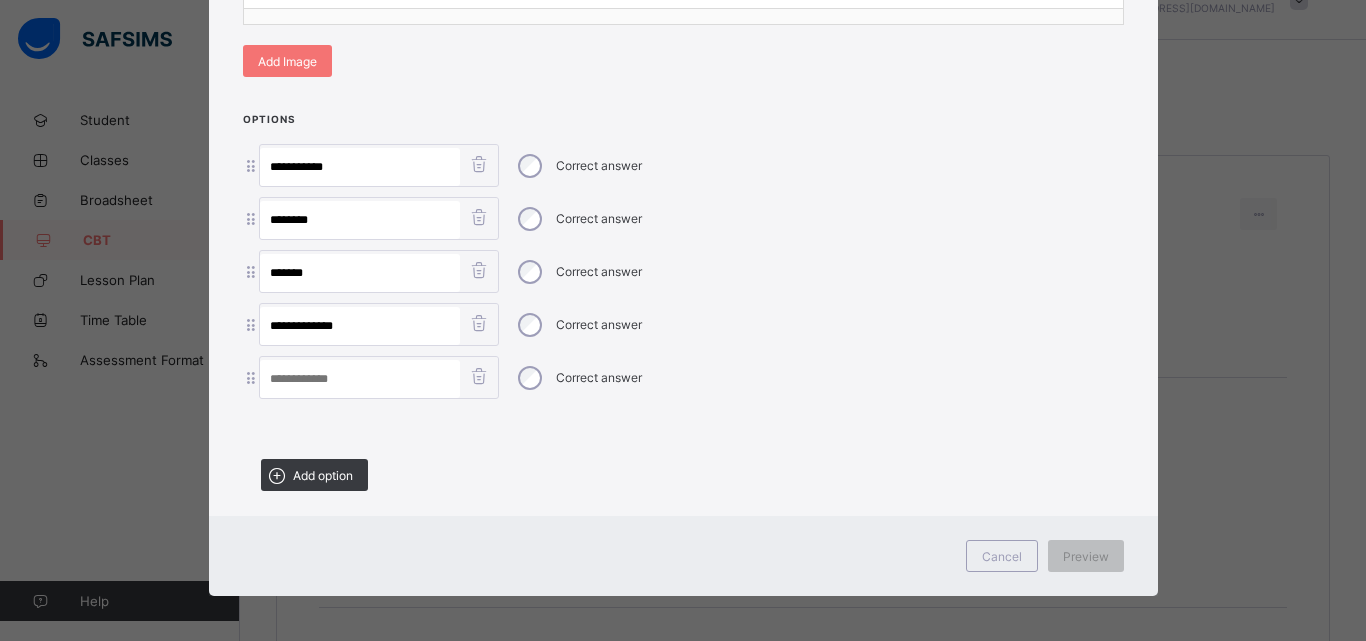 click at bounding box center (479, 376) 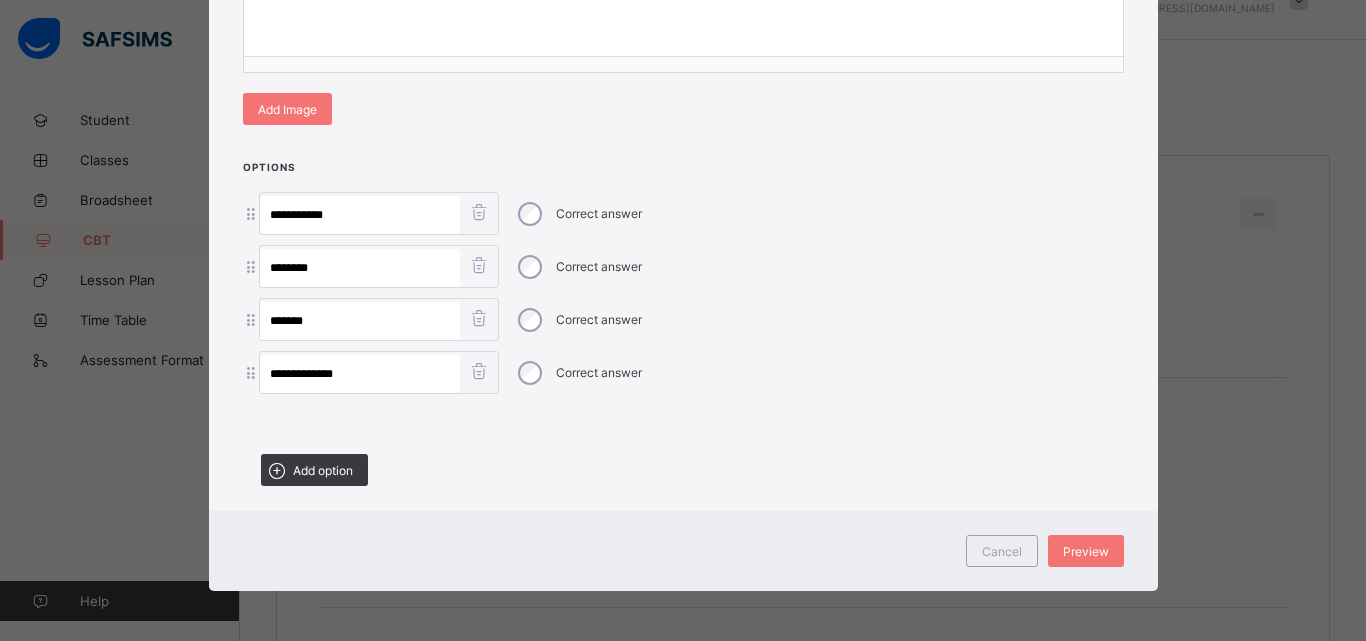 scroll, scrollTop: 464, scrollLeft: 0, axis: vertical 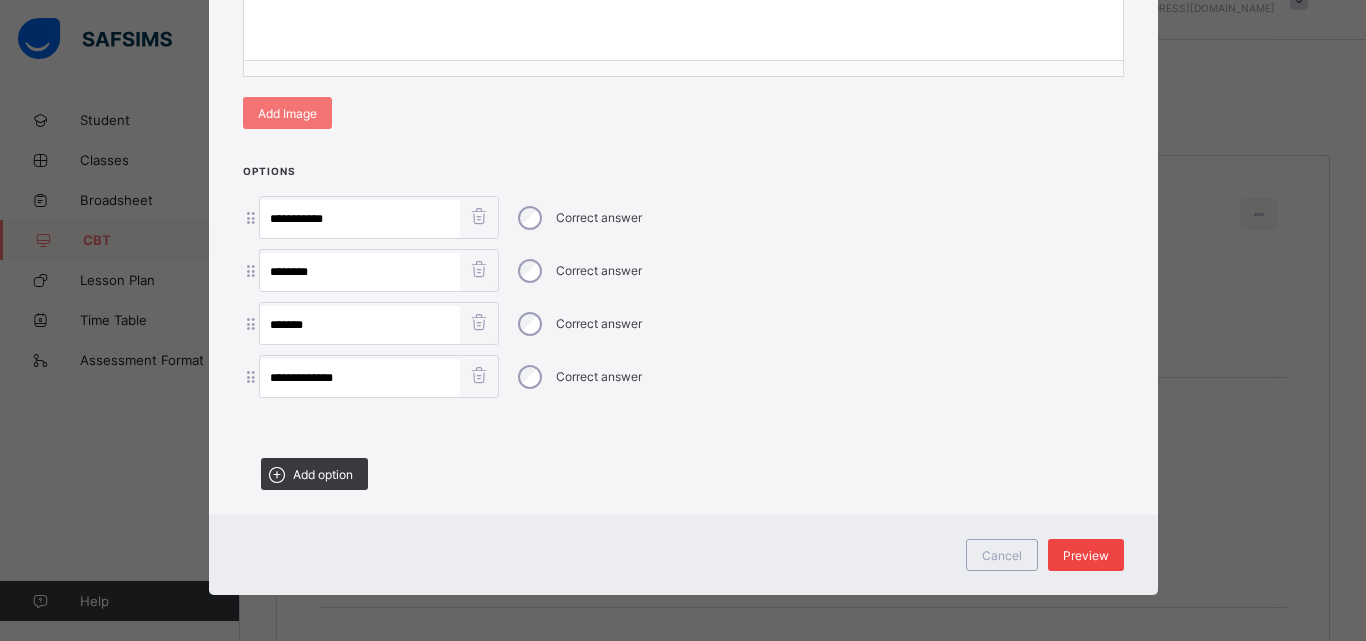 click on "Preview" at bounding box center (1086, 555) 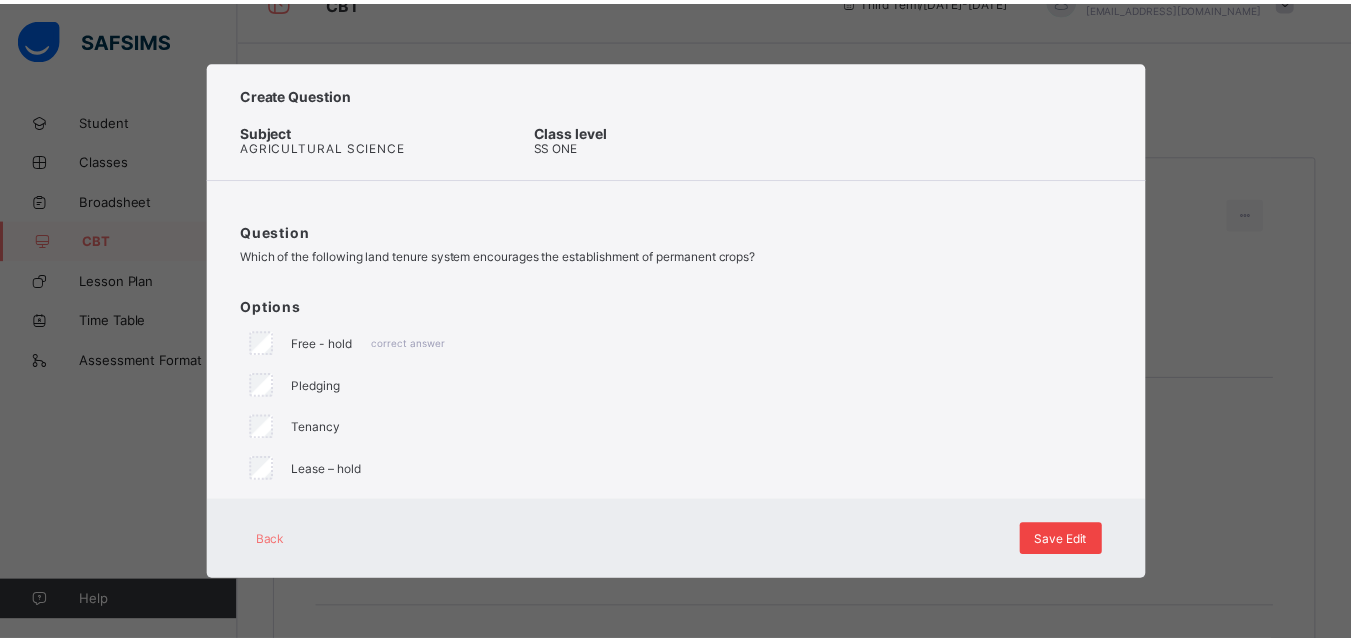 scroll, scrollTop: 0, scrollLeft: 0, axis: both 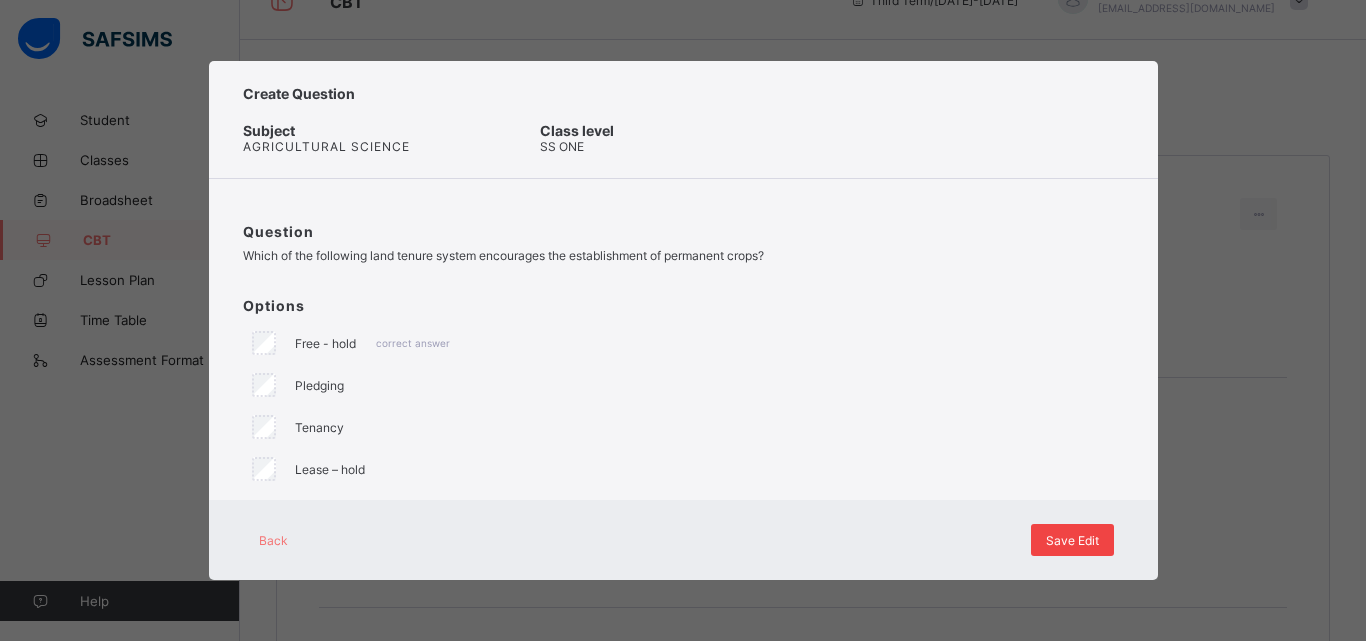 click on "Save Edit" at bounding box center [1072, 540] 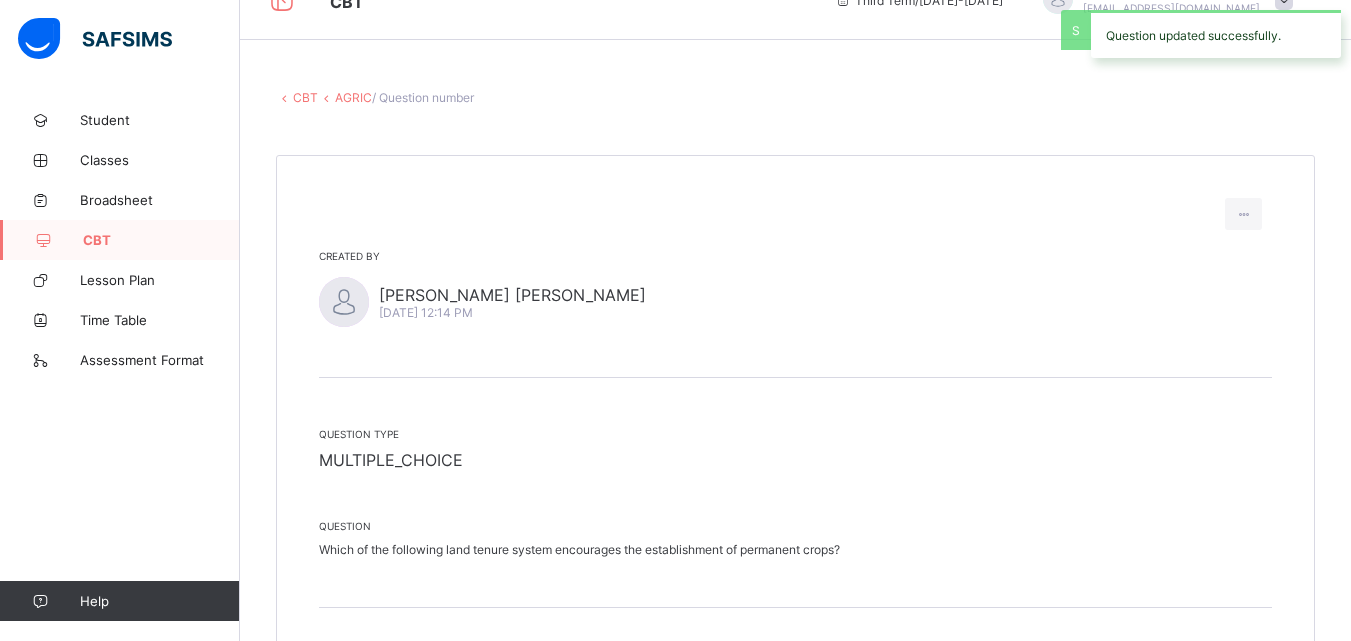scroll, scrollTop: 0, scrollLeft: 0, axis: both 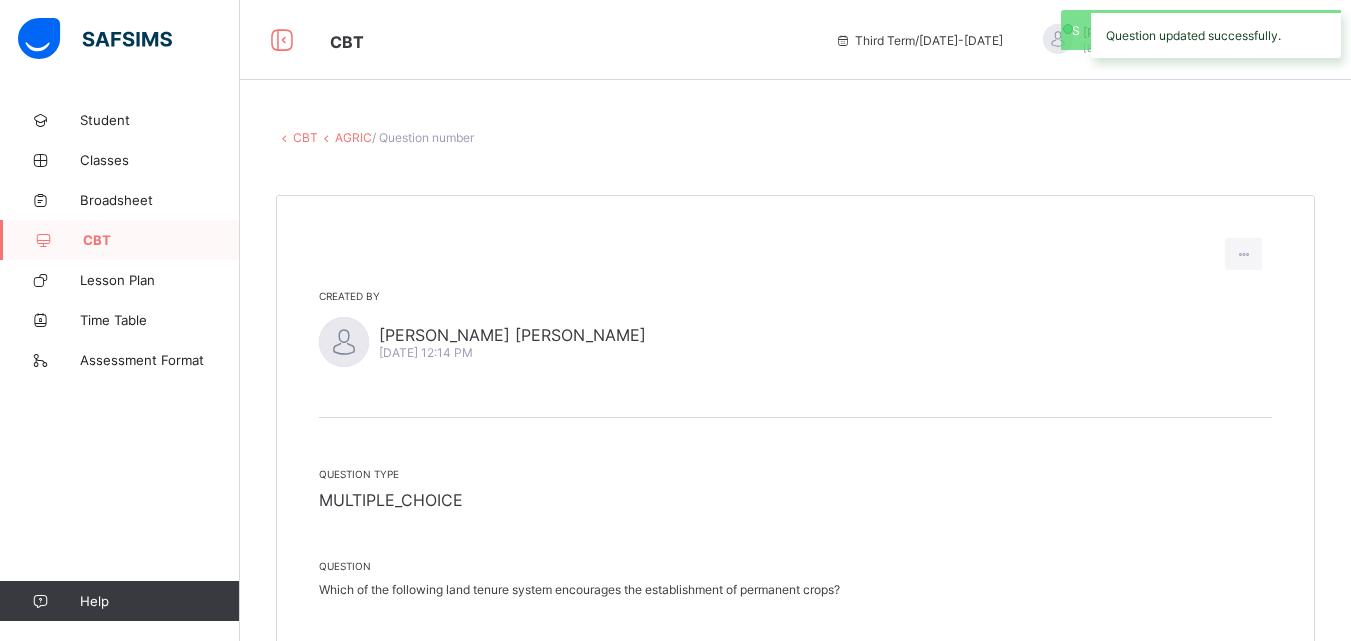 click on "AGRIC" at bounding box center (353, 137) 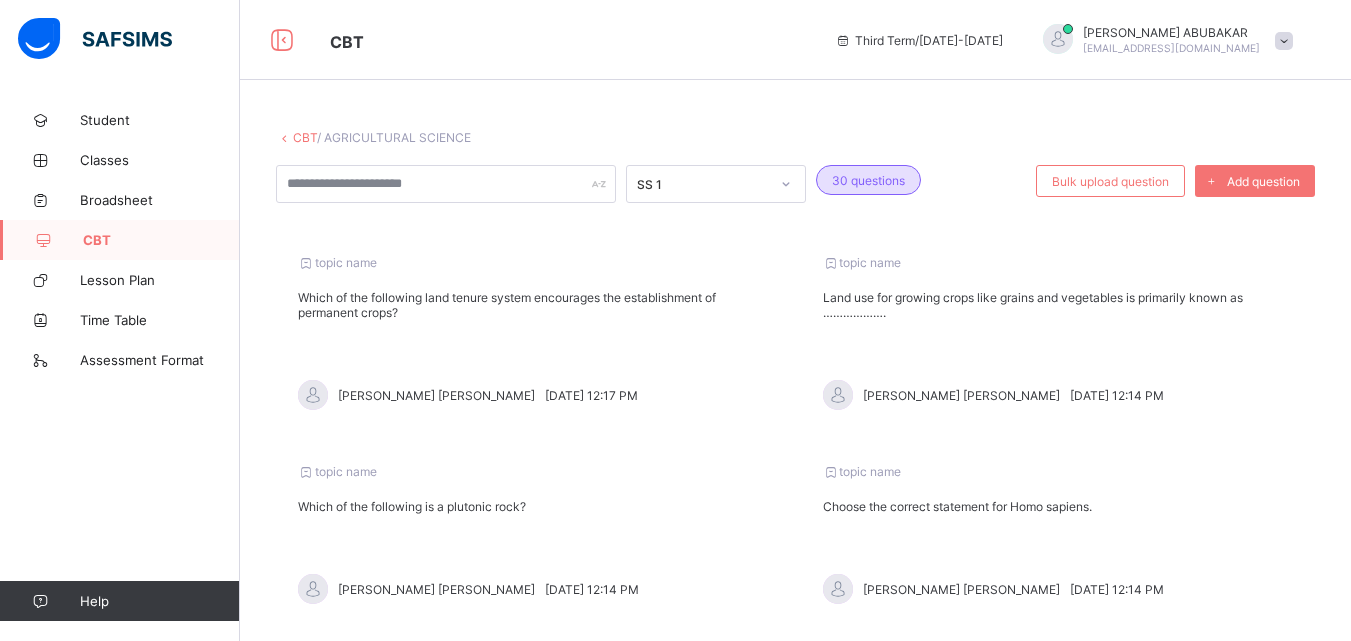 click on "Land use for growing crops like grains and vegetables is primarily known as ………………." at bounding box center [1058, 305] 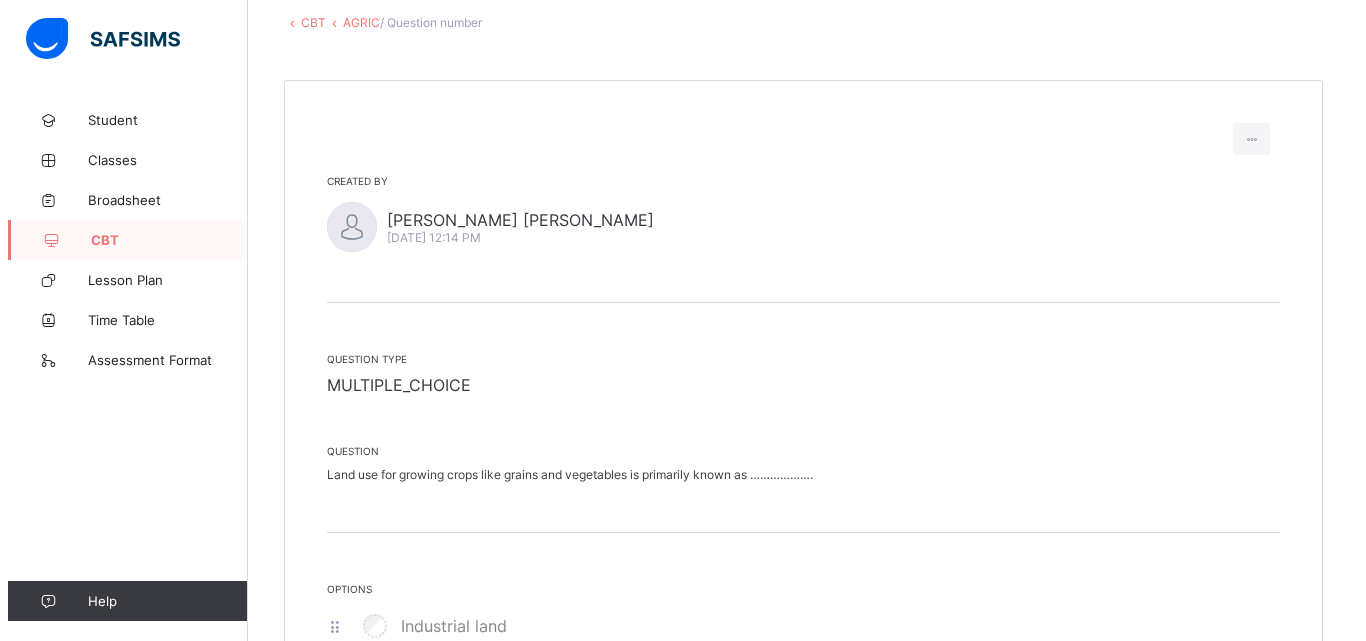 scroll, scrollTop: 114, scrollLeft: 0, axis: vertical 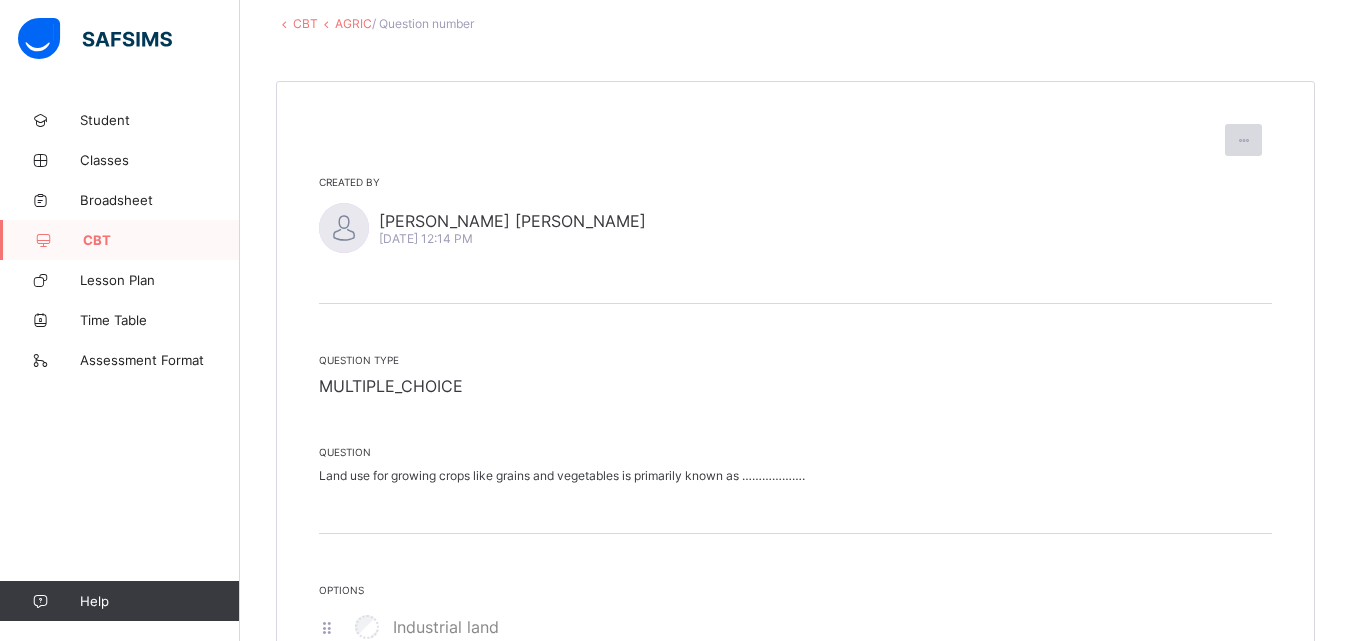 click at bounding box center (1243, 140) 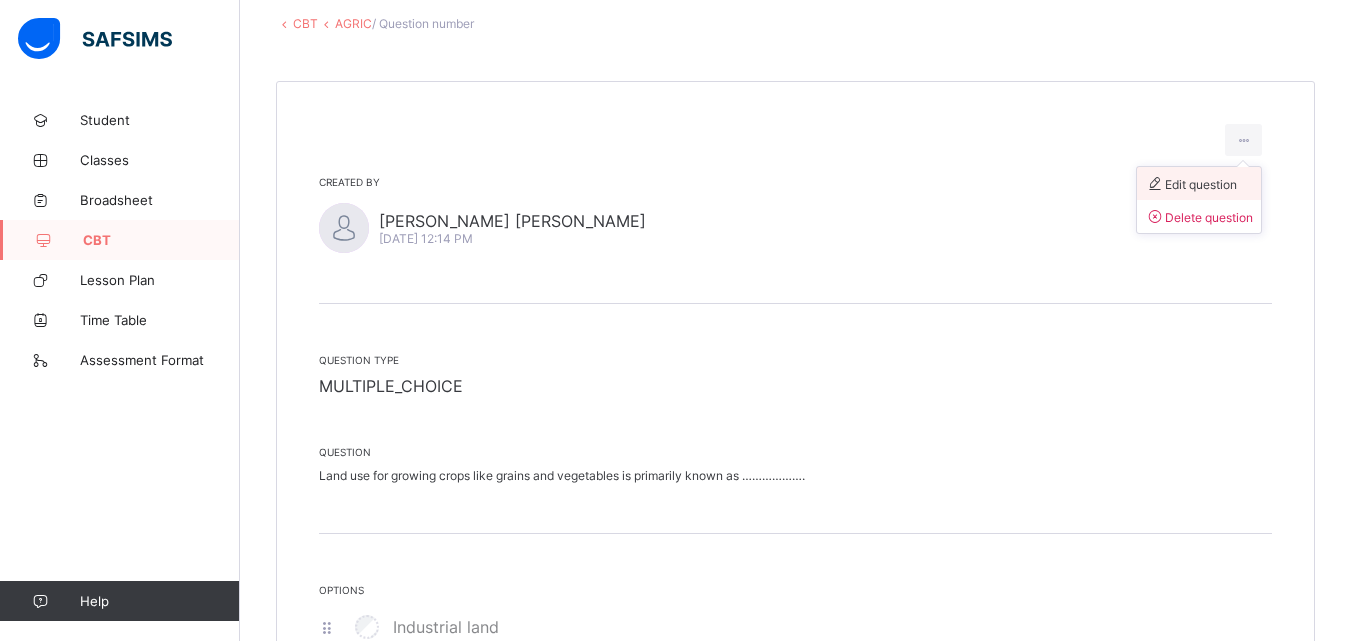 click on "Edit question" at bounding box center [1191, 184] 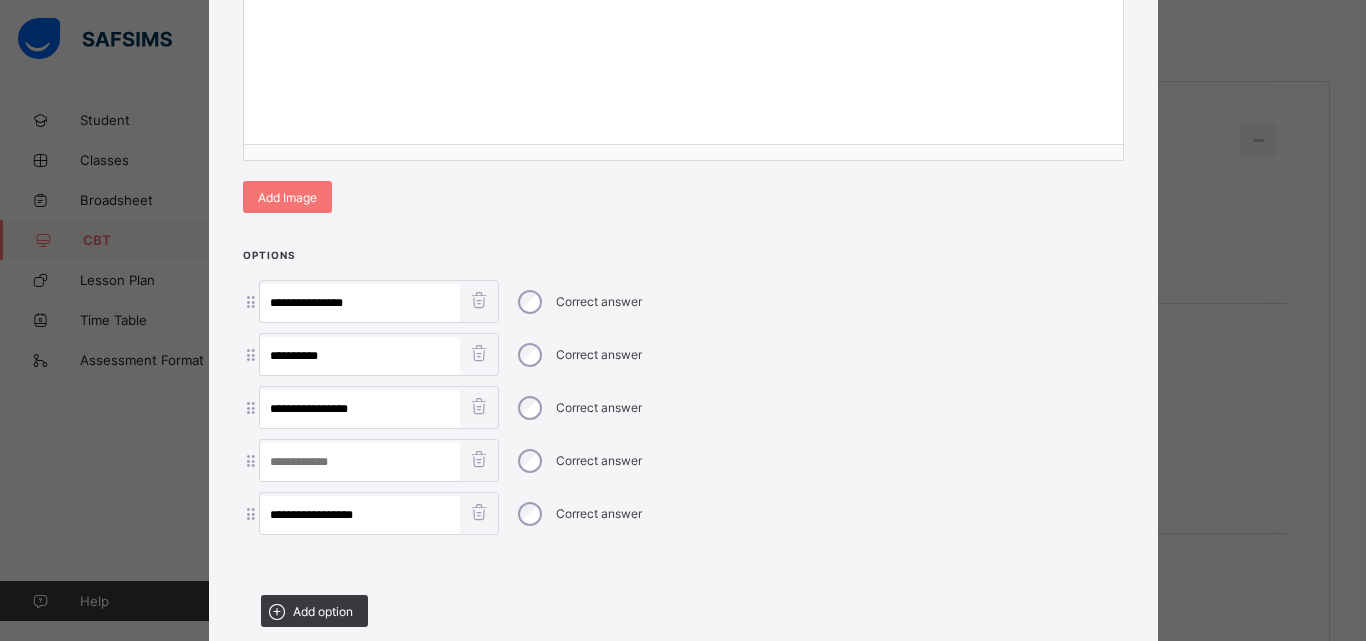 scroll, scrollTop: 516, scrollLeft: 0, axis: vertical 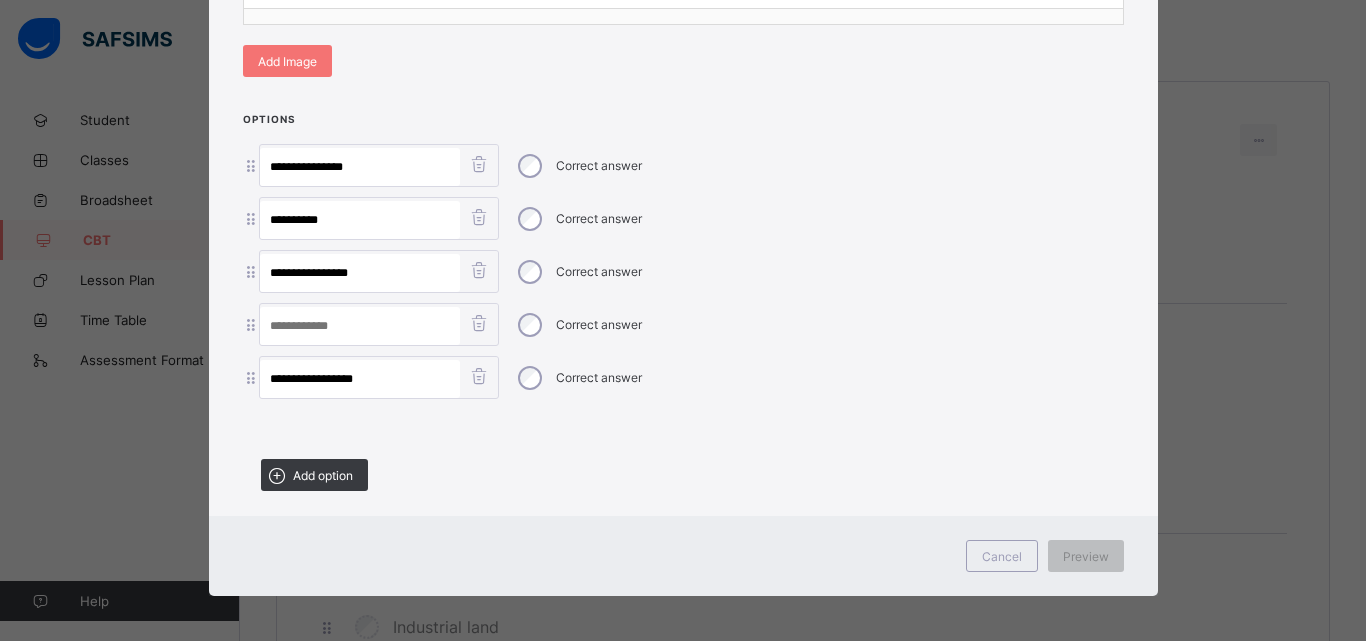 click at bounding box center [479, 323] 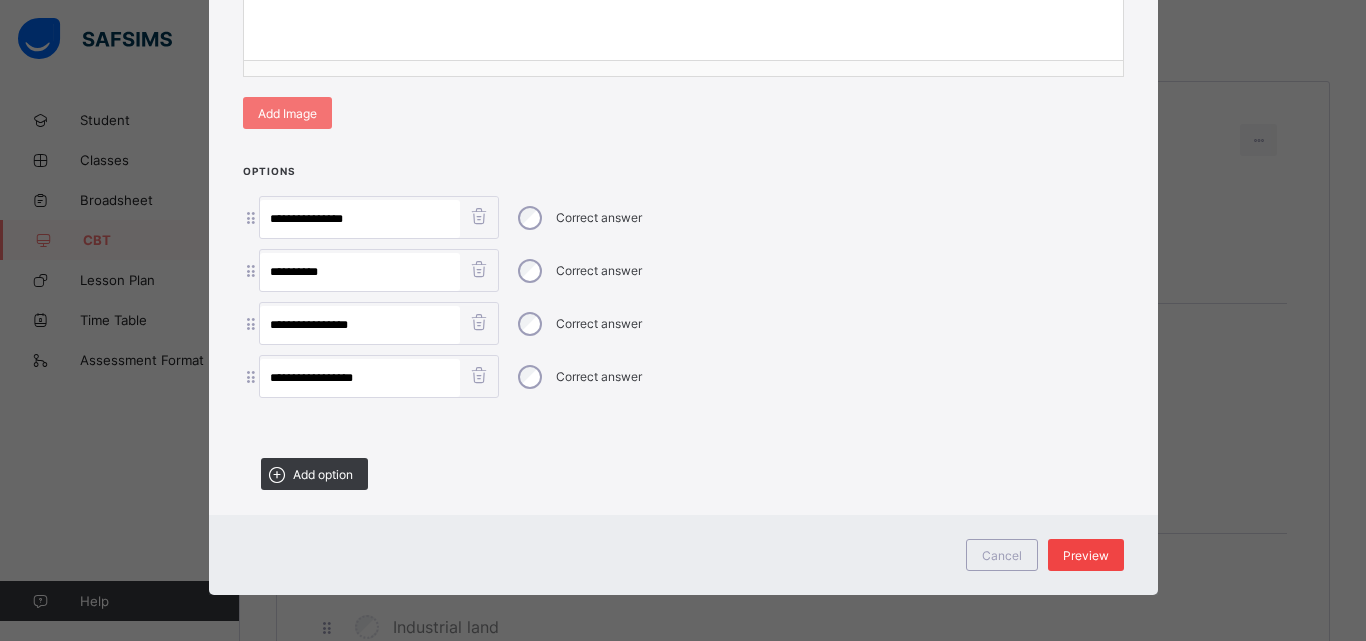 click on "Preview" at bounding box center (1086, 555) 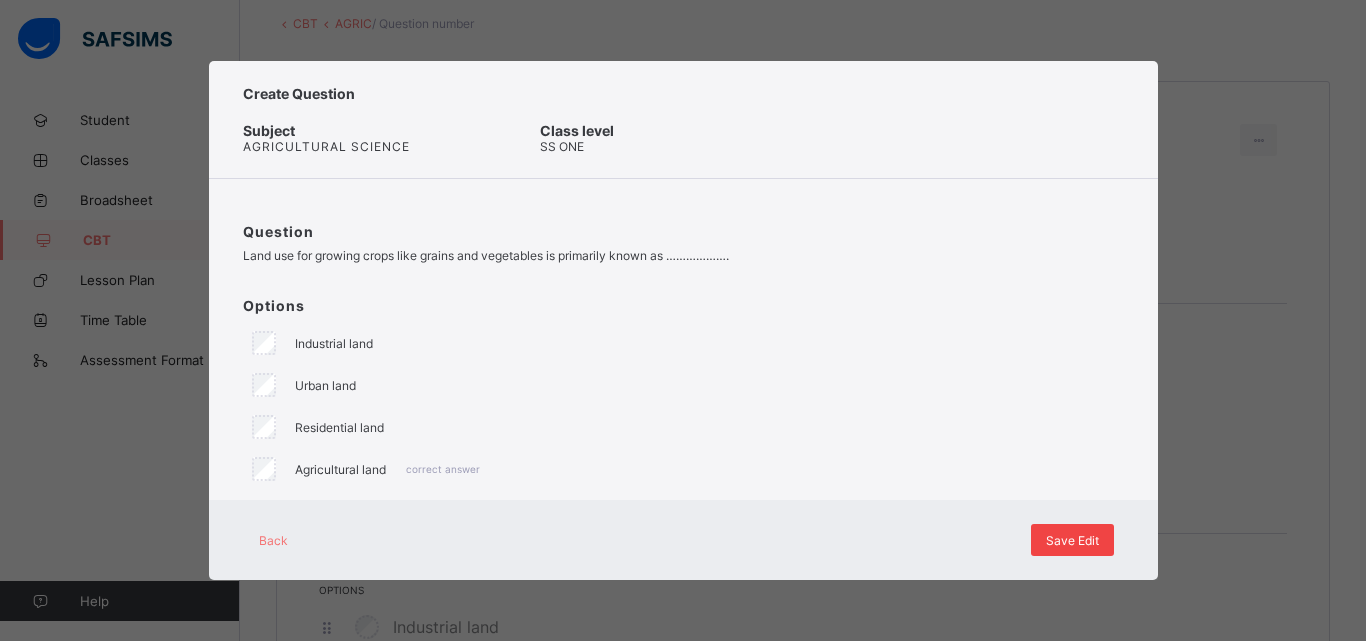 scroll, scrollTop: 0, scrollLeft: 0, axis: both 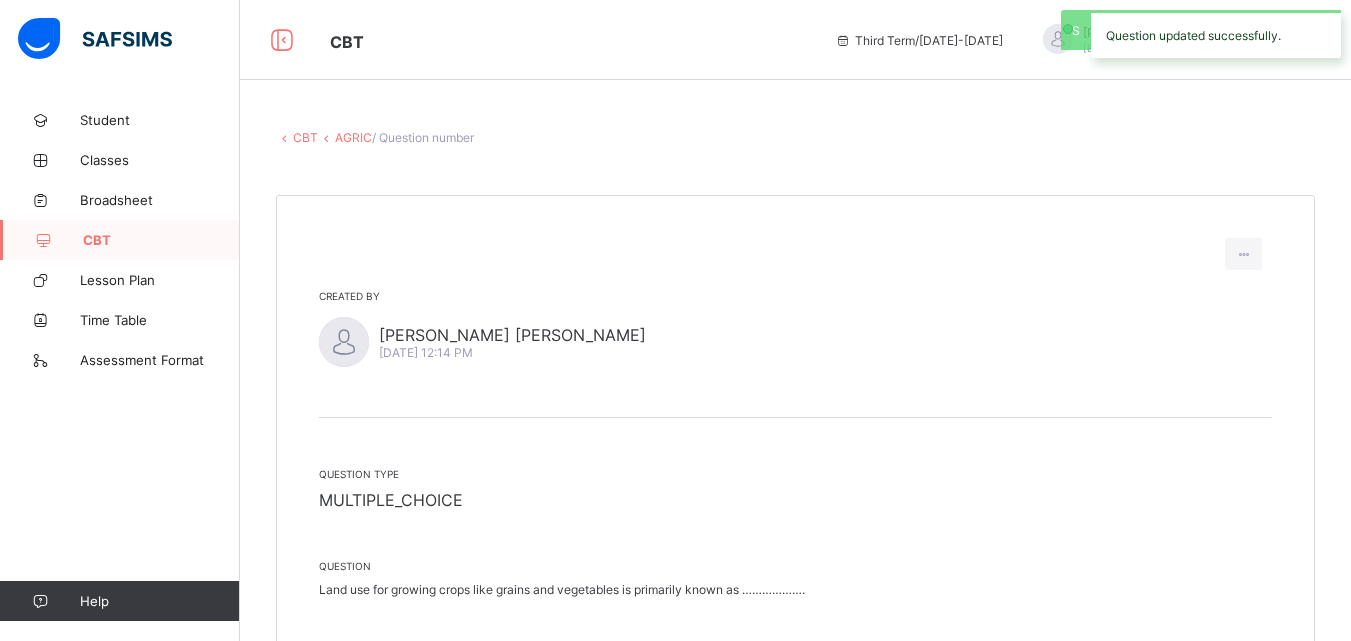 click on "AGRIC" at bounding box center [353, 137] 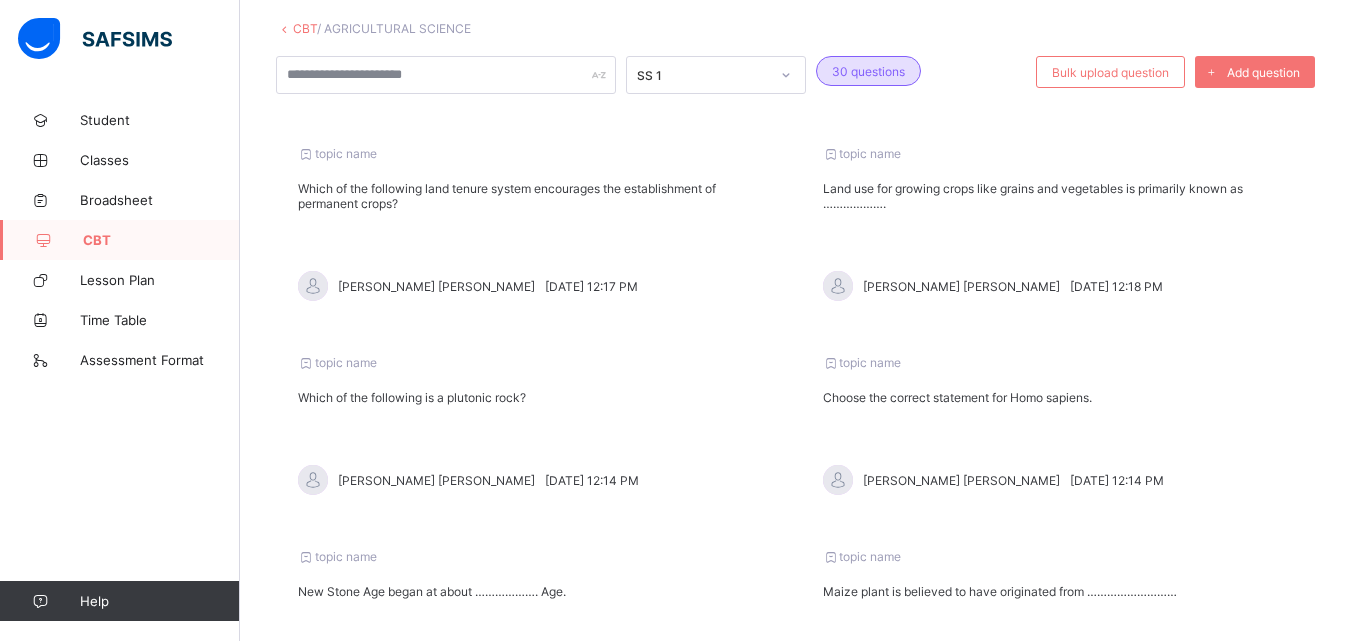 scroll, scrollTop: 117, scrollLeft: 0, axis: vertical 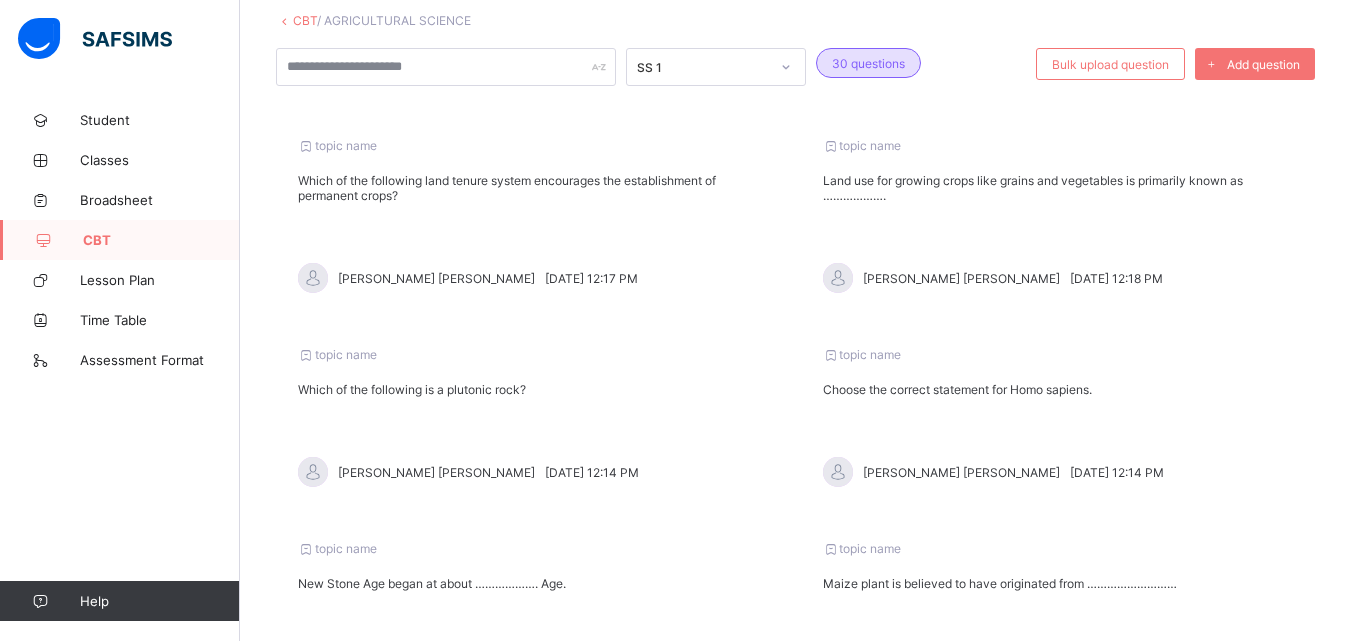 click on "Which of the following is a plutonic rock?" at bounding box center (533, 389) 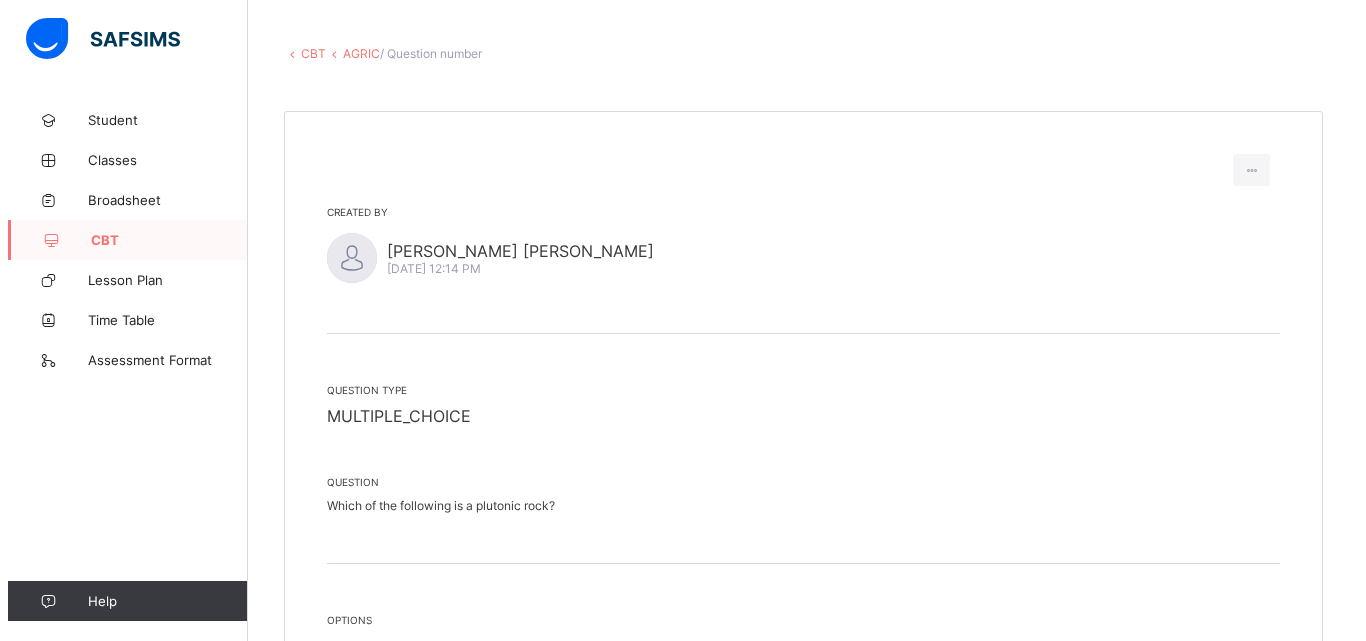 scroll, scrollTop: 82, scrollLeft: 0, axis: vertical 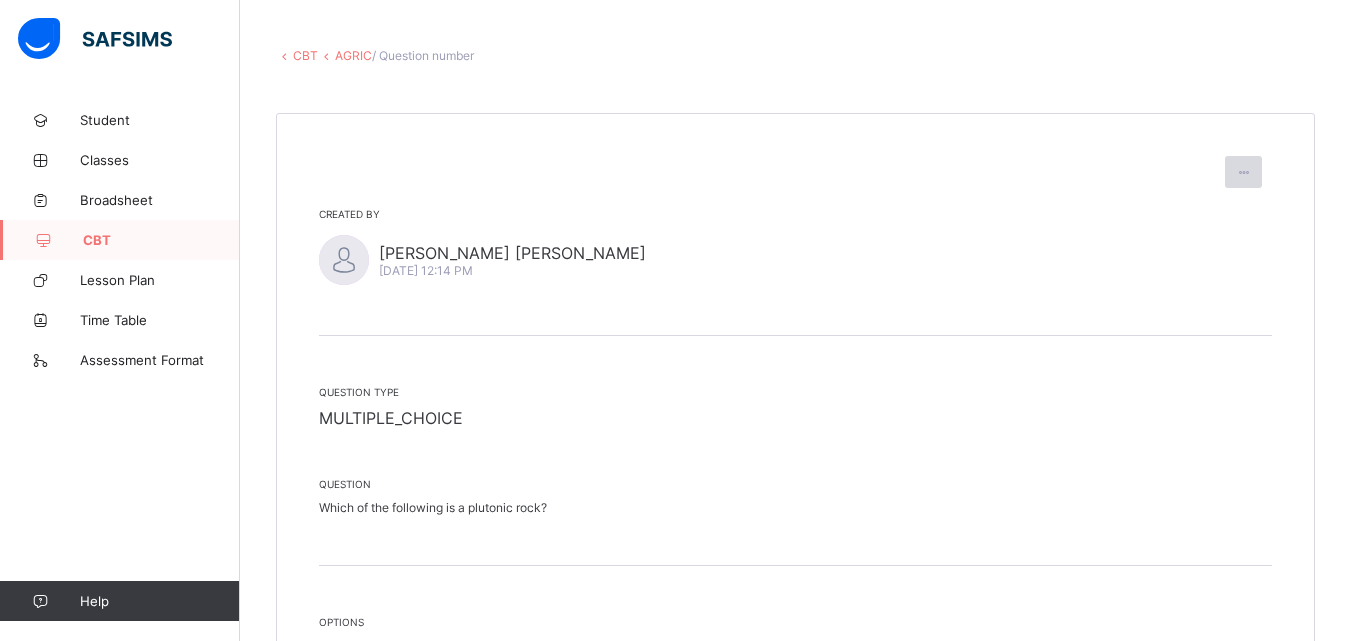 click at bounding box center [1243, 172] 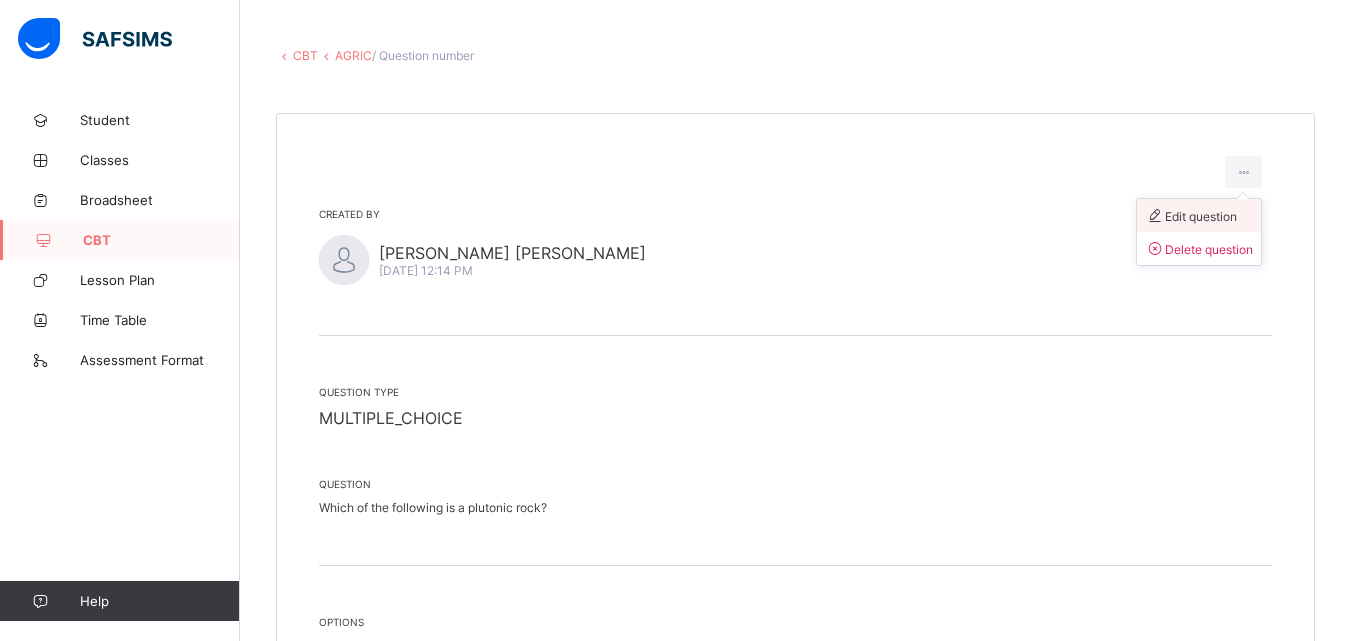 click on "Edit question" at bounding box center (1191, 216) 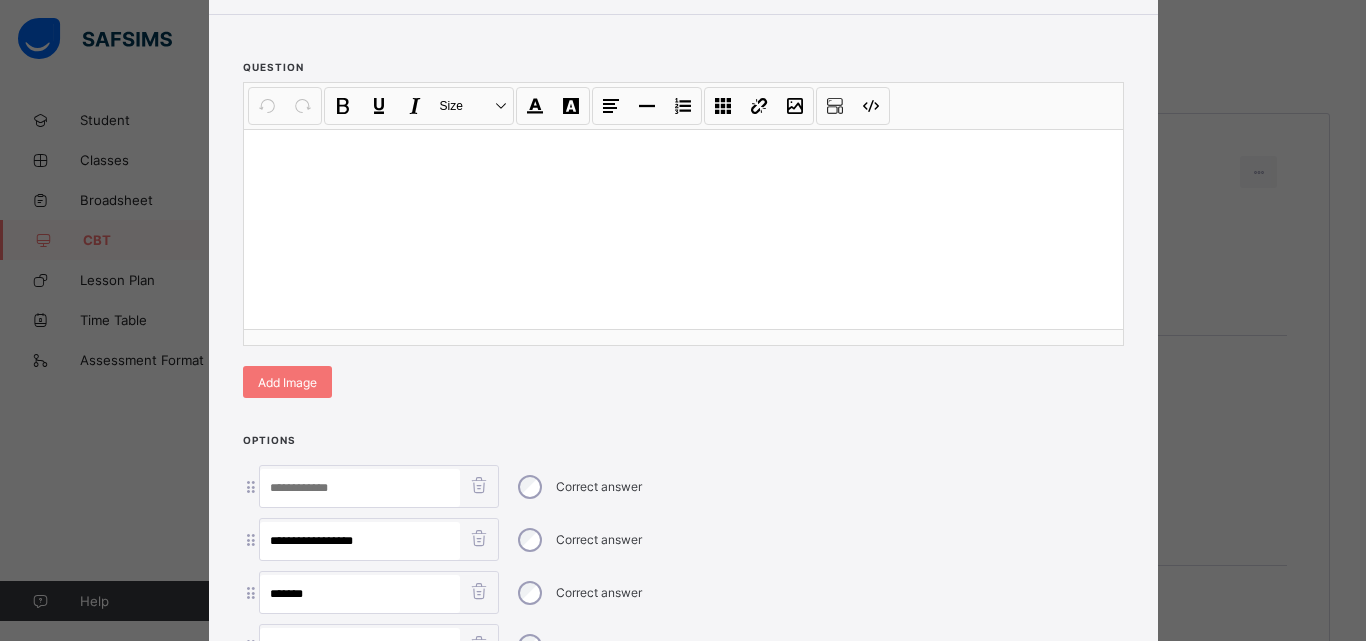 scroll, scrollTop: 516, scrollLeft: 0, axis: vertical 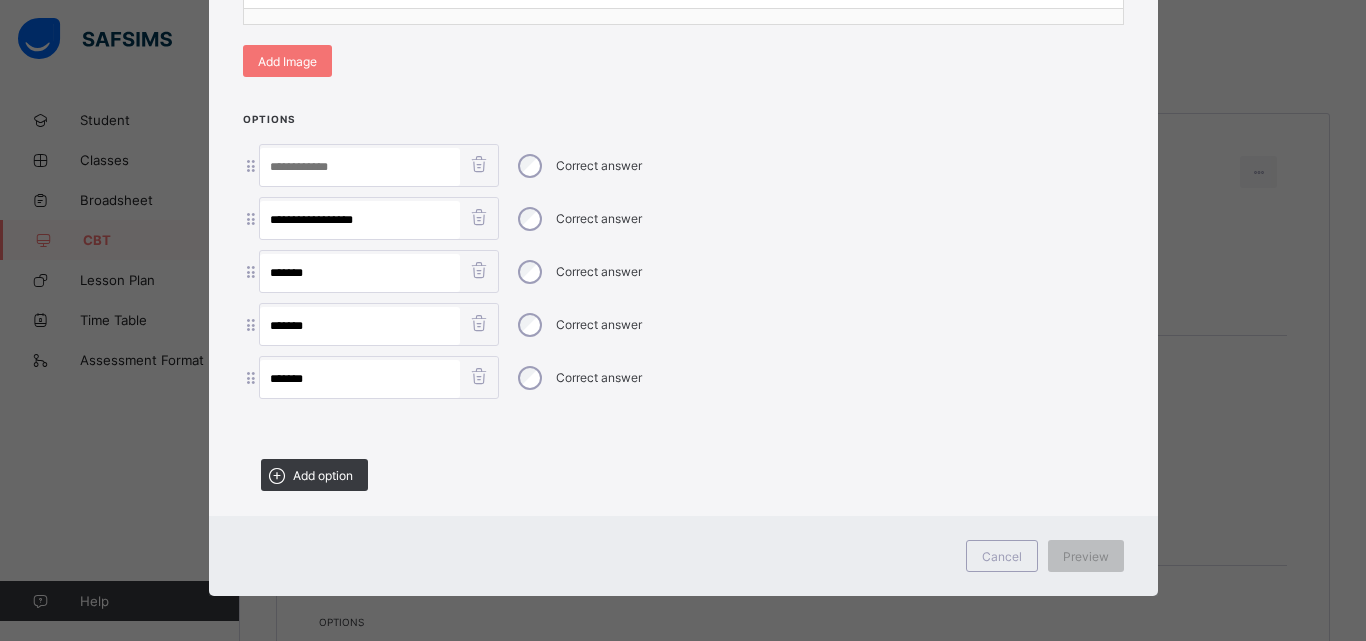 click at bounding box center [479, 164] 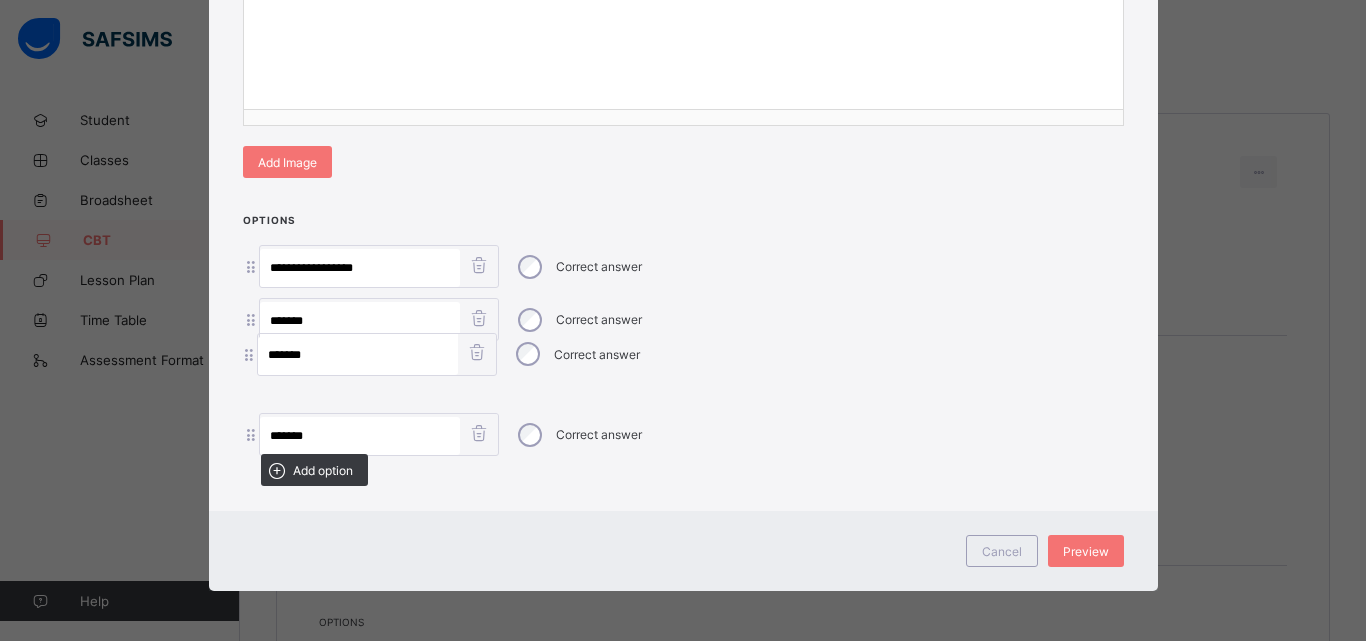 scroll, scrollTop: 412, scrollLeft: 0, axis: vertical 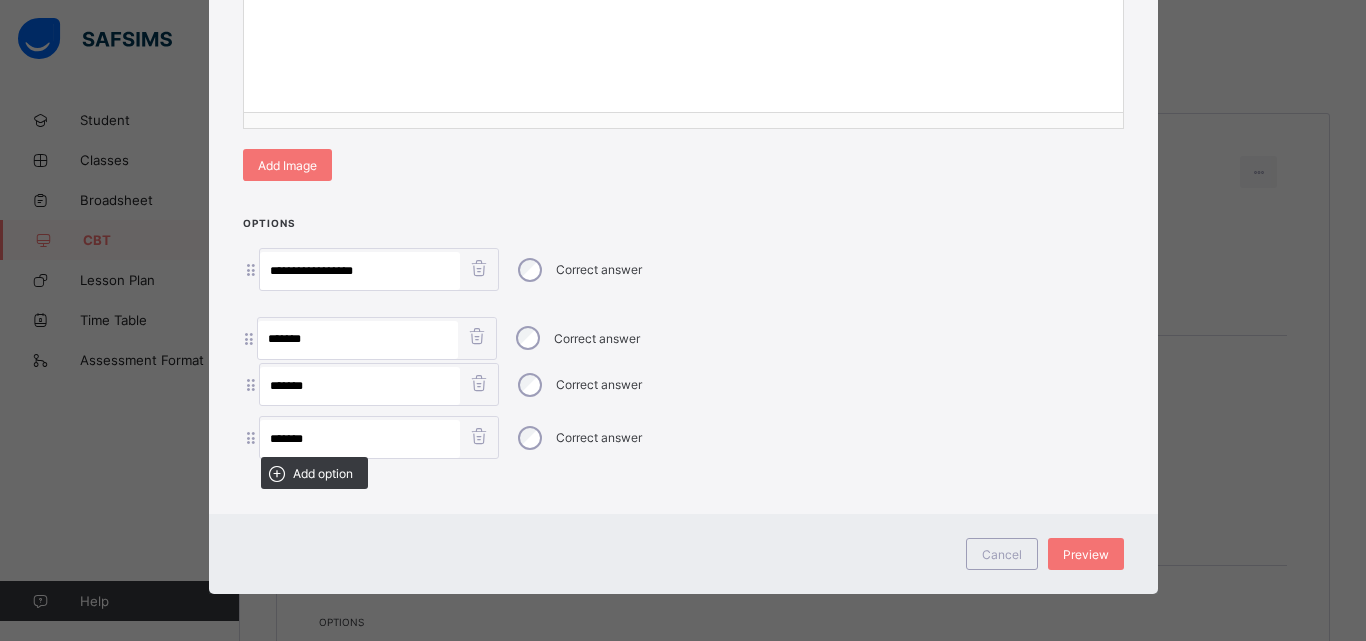 drag, startPoint x: 249, startPoint y: 383, endPoint x: 252, endPoint y: 341, distance: 42.107006 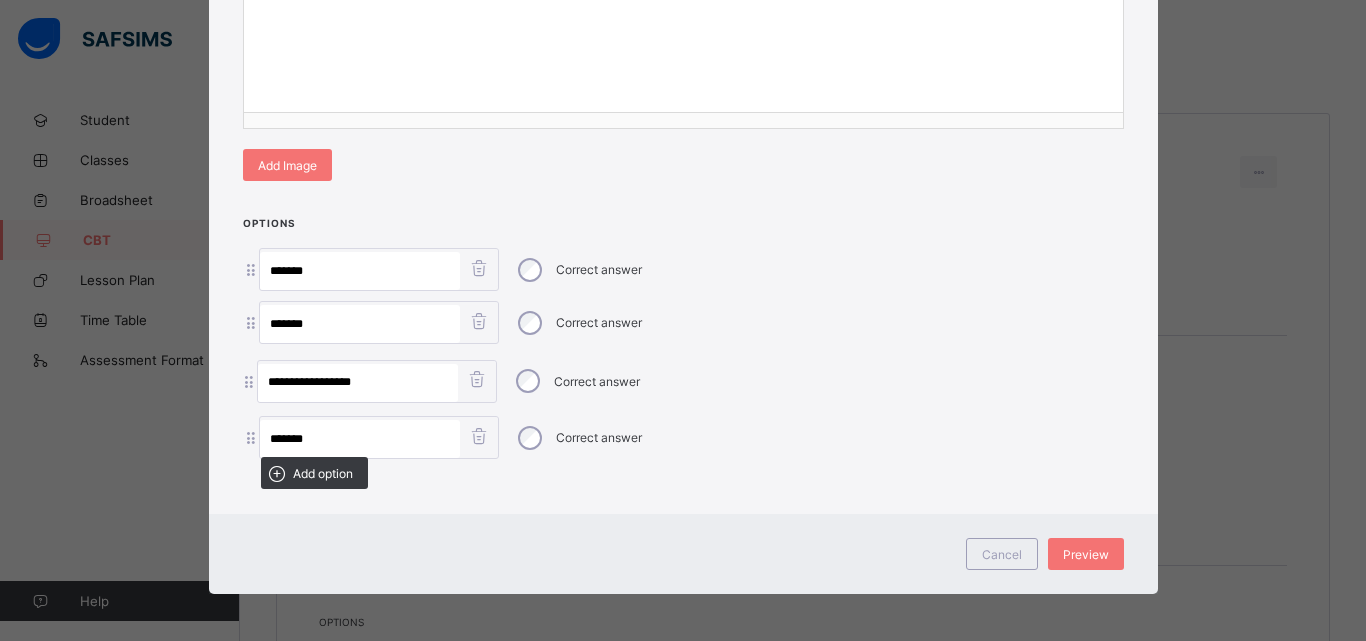 drag, startPoint x: 252, startPoint y: 277, endPoint x: 255, endPoint y: 402, distance: 125.035995 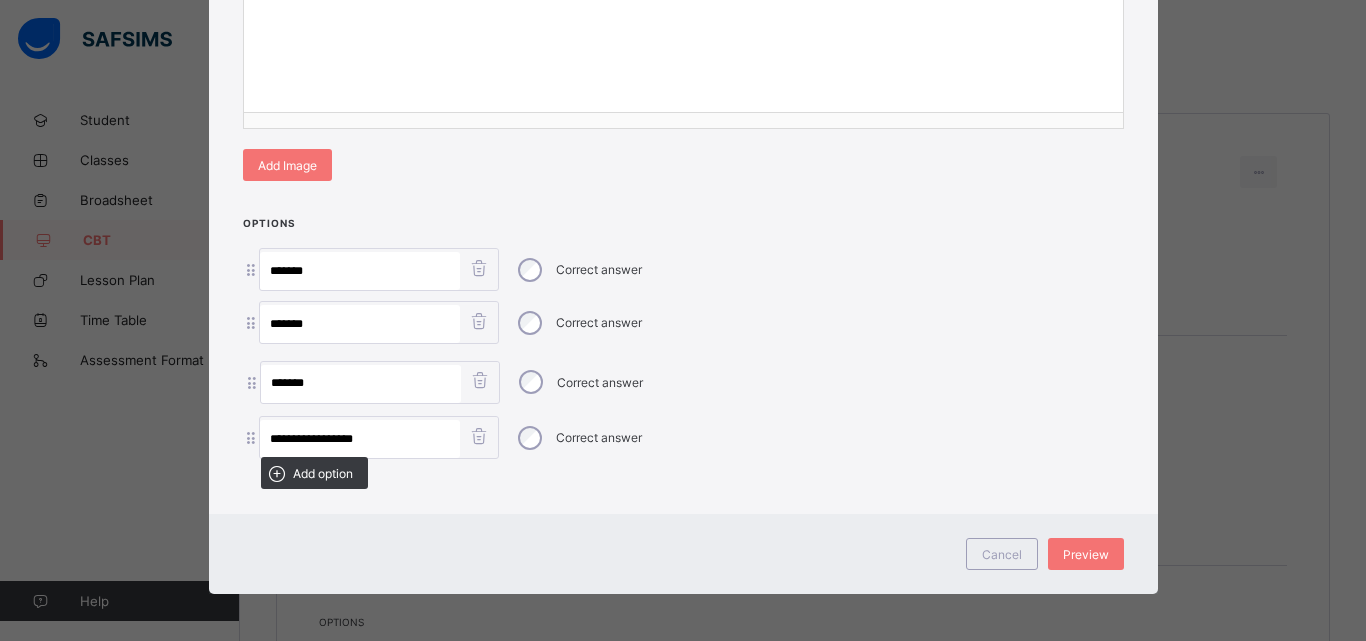 drag, startPoint x: 250, startPoint y: 440, endPoint x: 256, endPoint y: 389, distance: 51.351727 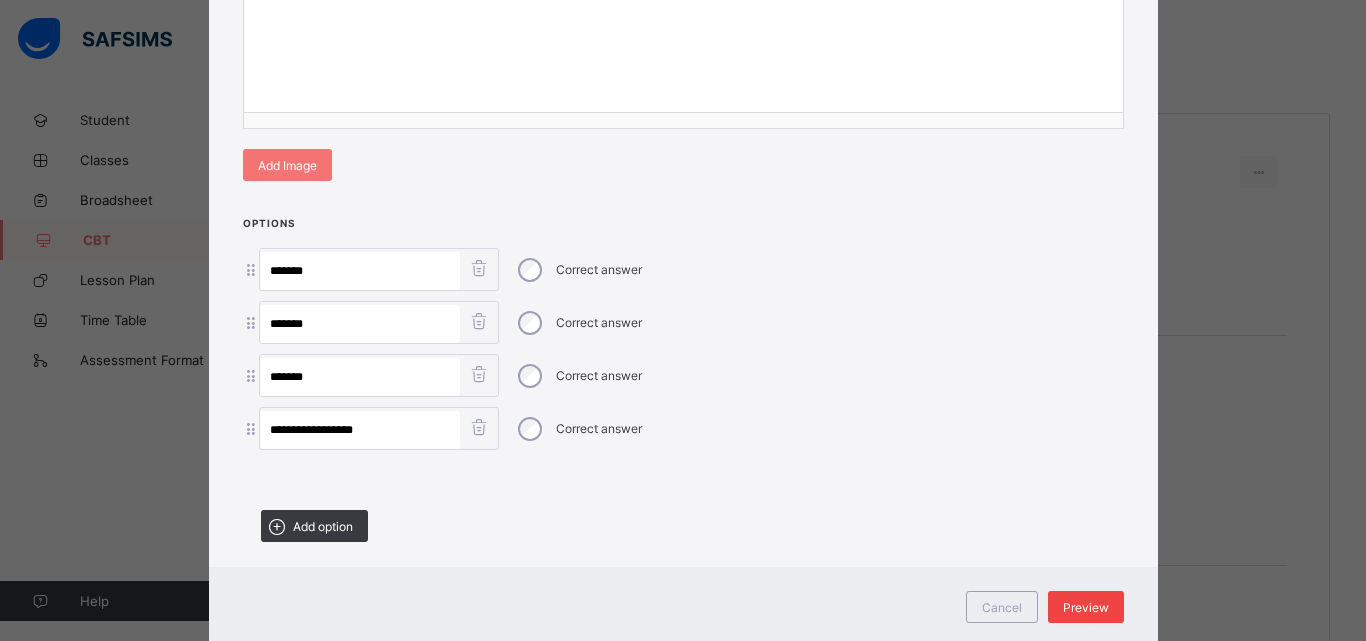 click on "Preview" at bounding box center (1086, 607) 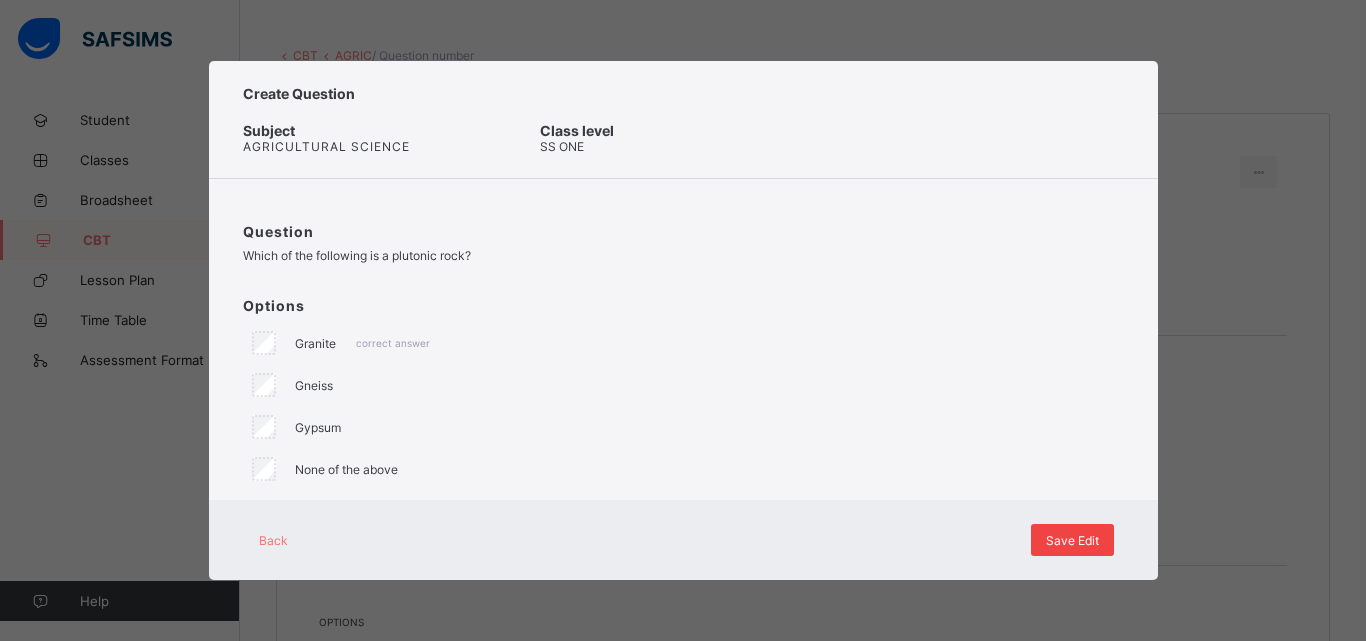 scroll, scrollTop: 0, scrollLeft: 0, axis: both 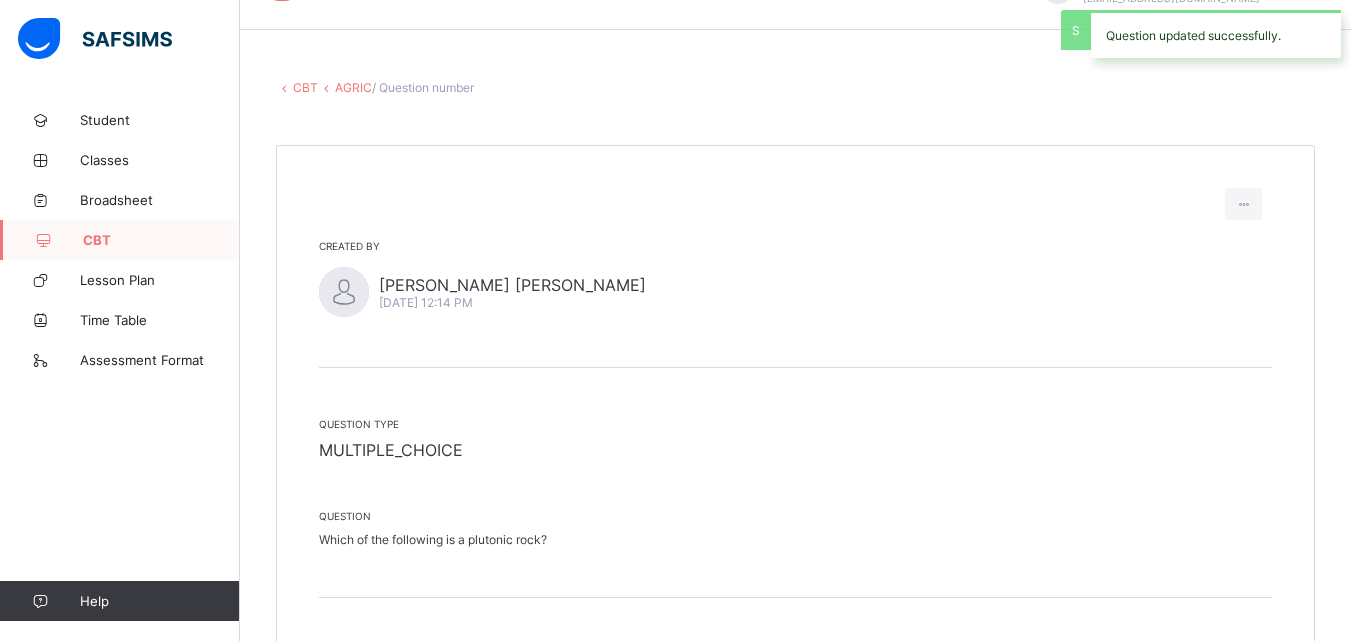 click on "AGRIC" at bounding box center [353, 87] 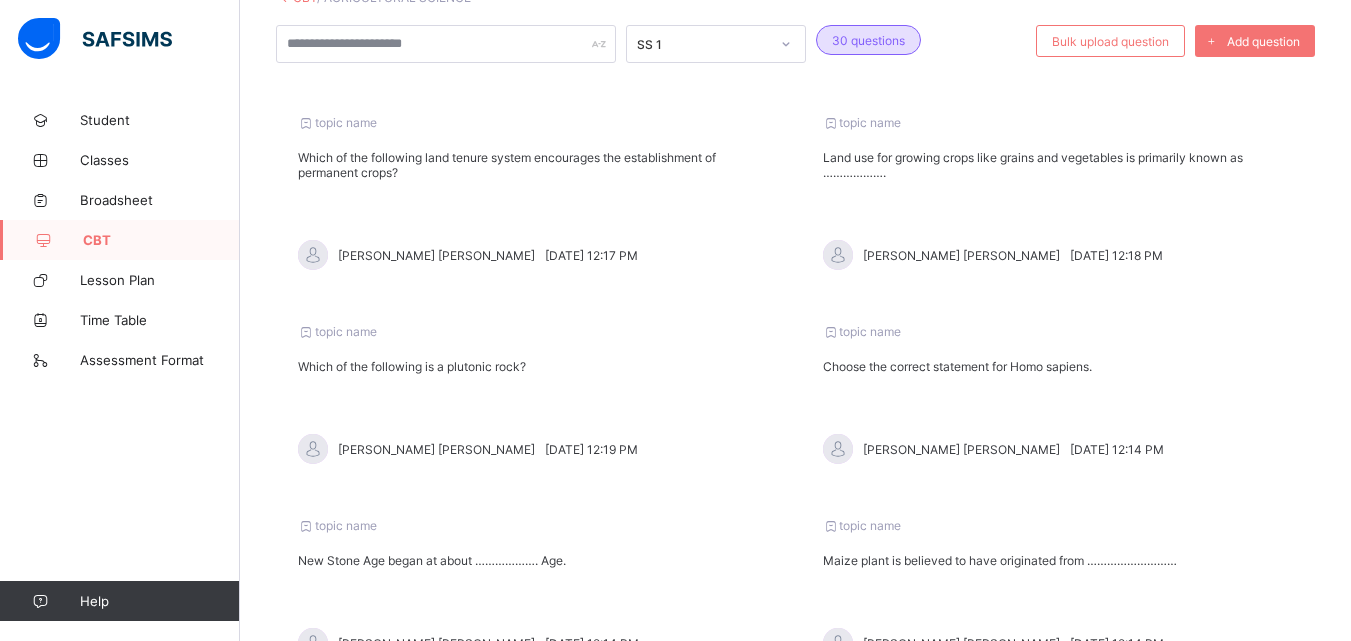 scroll, scrollTop: 144, scrollLeft: 0, axis: vertical 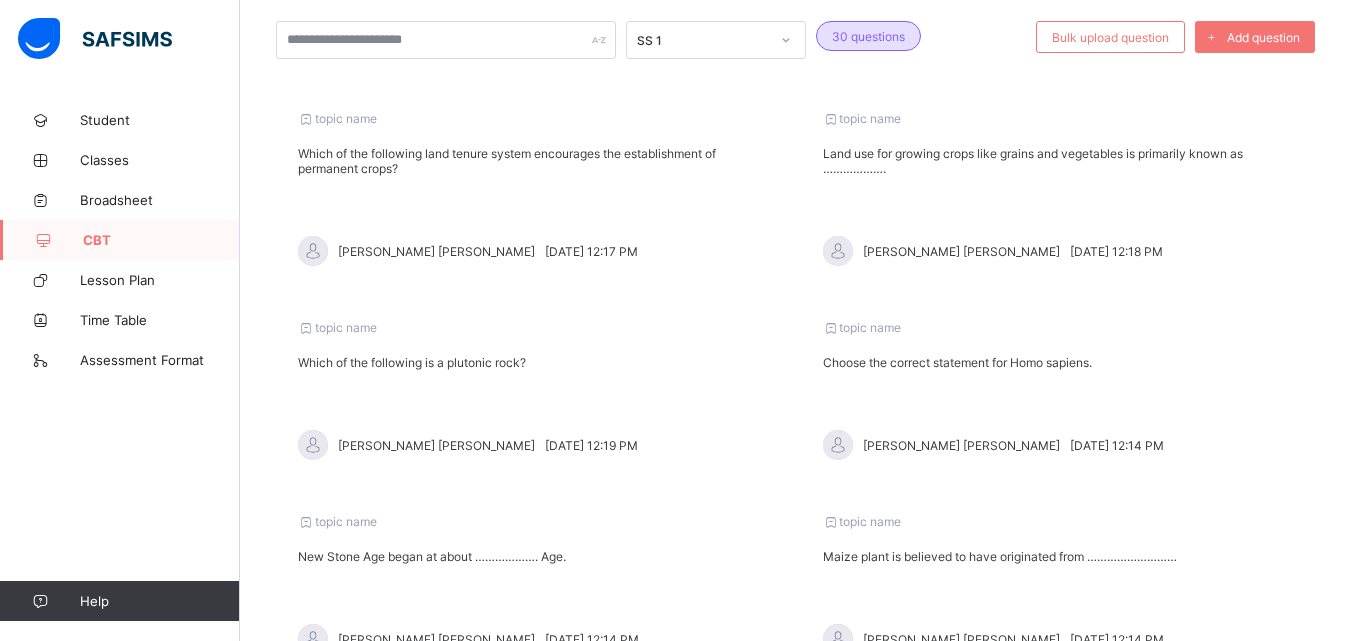 click on "Choose the correct statement for Homo sapiens." at bounding box center [1058, 362] 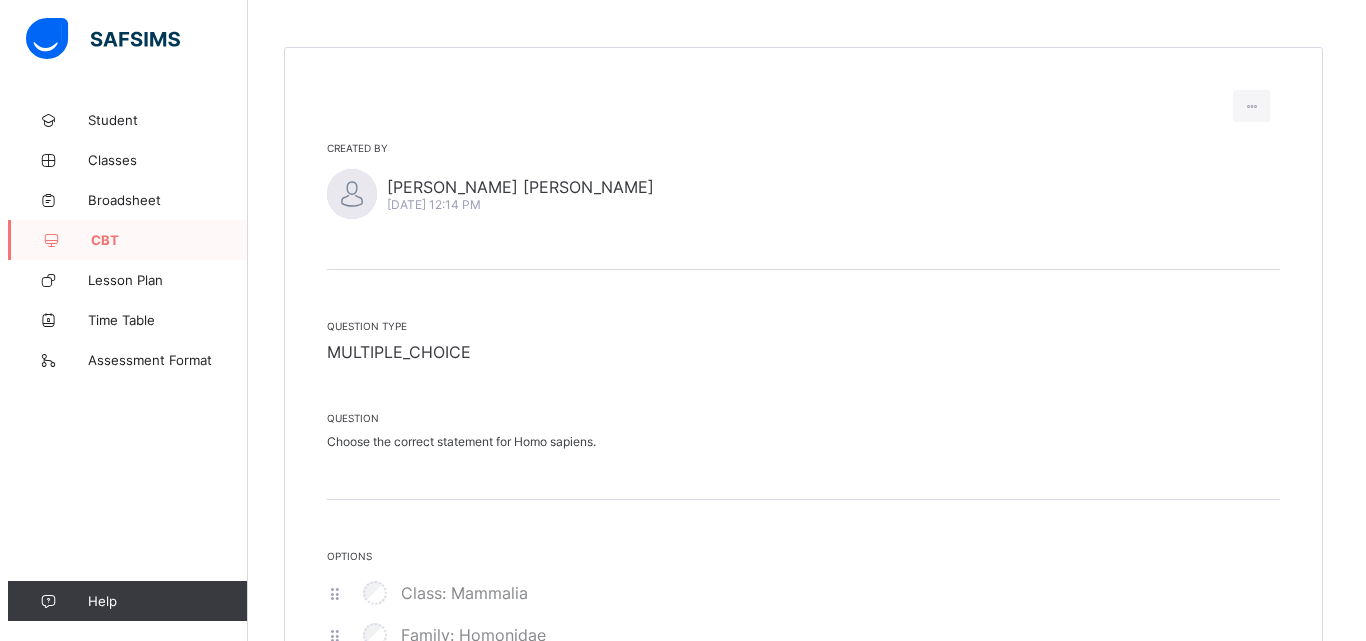 scroll, scrollTop: 136, scrollLeft: 0, axis: vertical 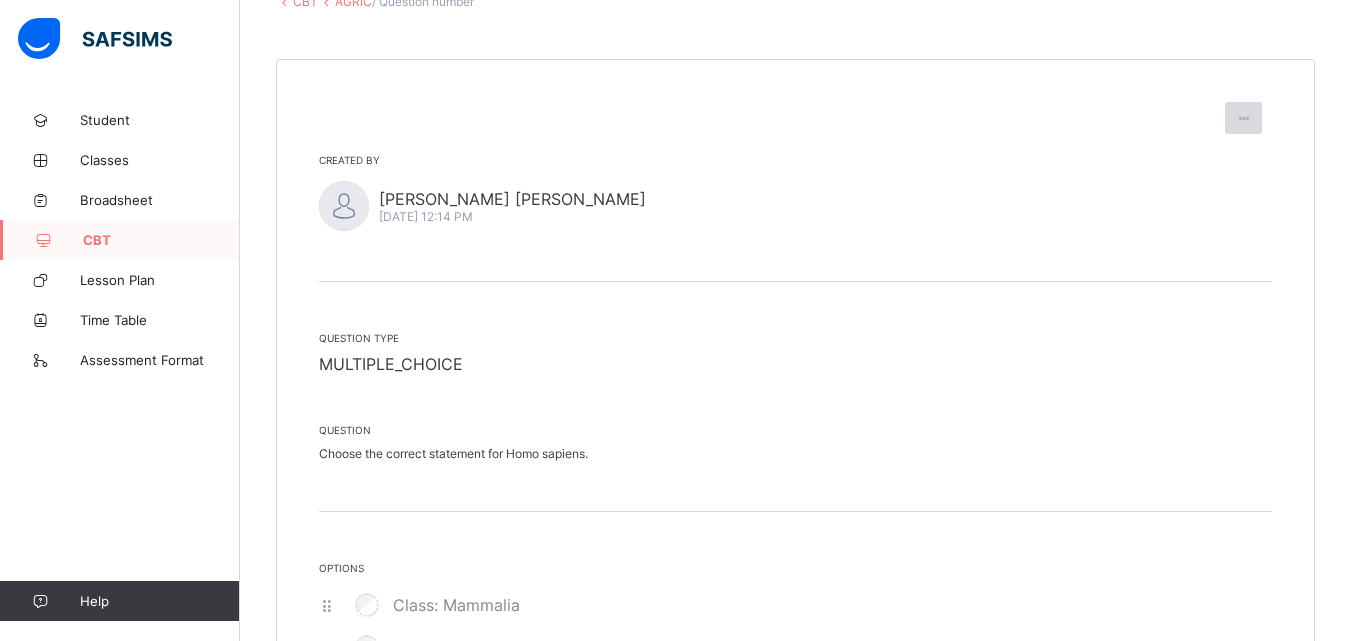 click at bounding box center (1243, 118) 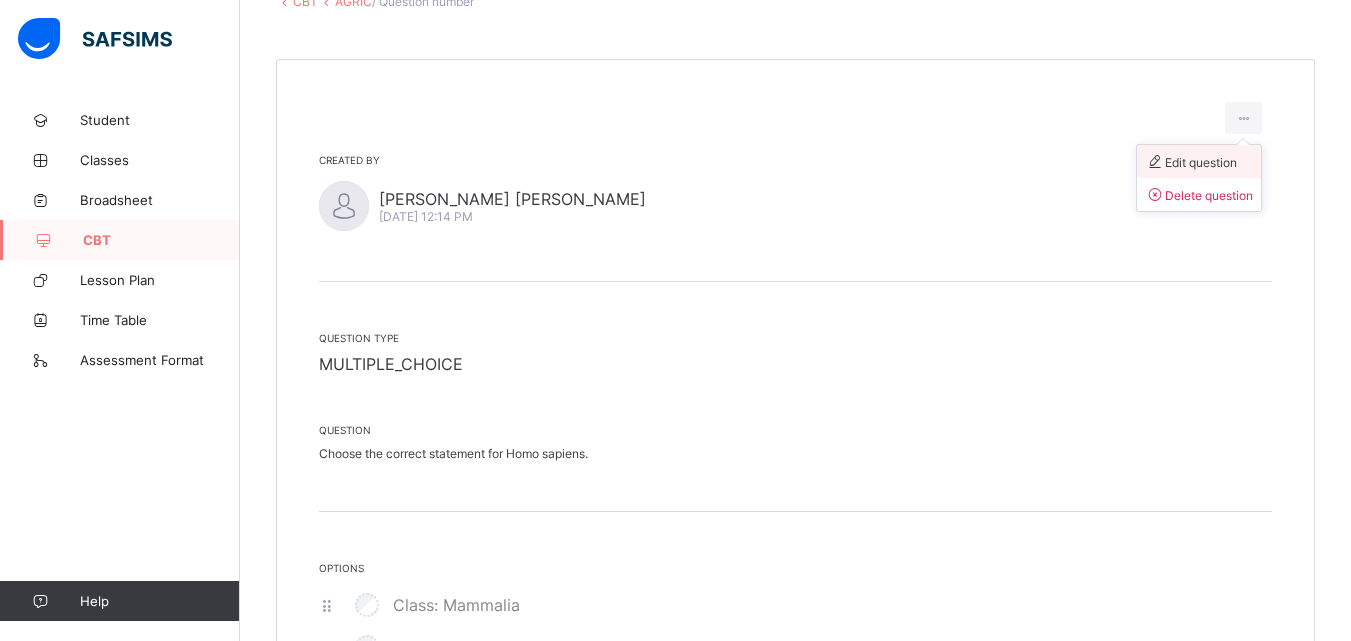 click on "Edit question" at bounding box center [1191, 162] 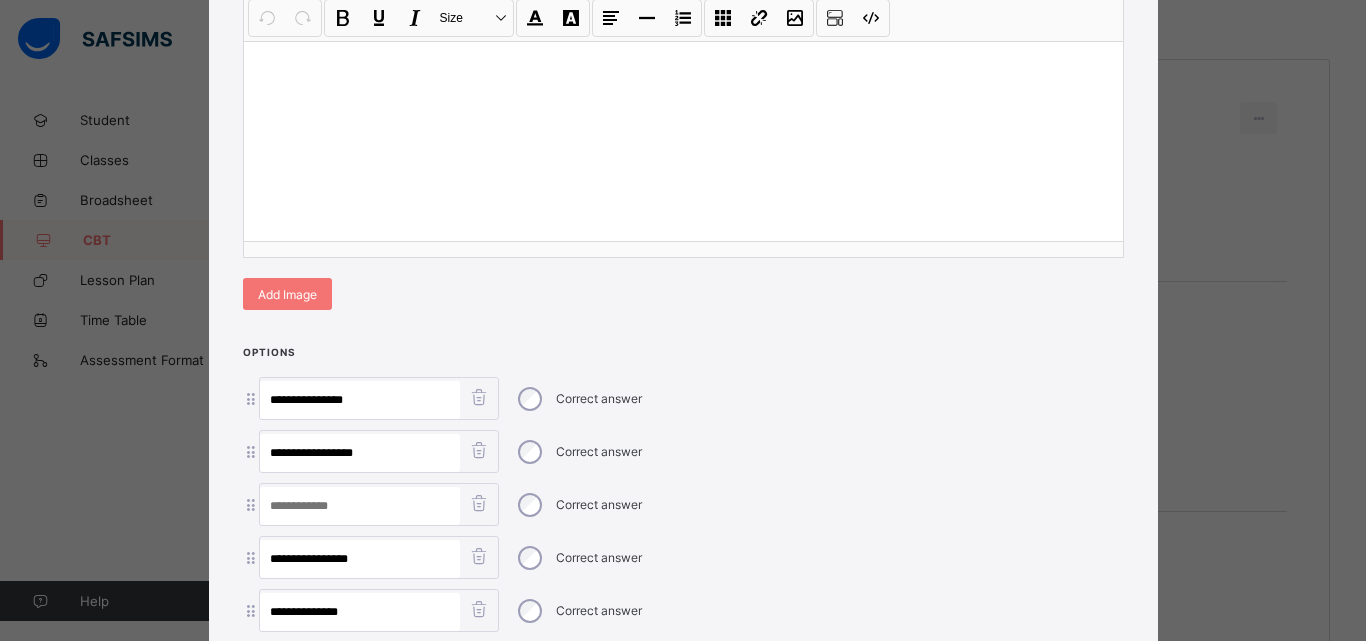 scroll, scrollTop: 516, scrollLeft: 0, axis: vertical 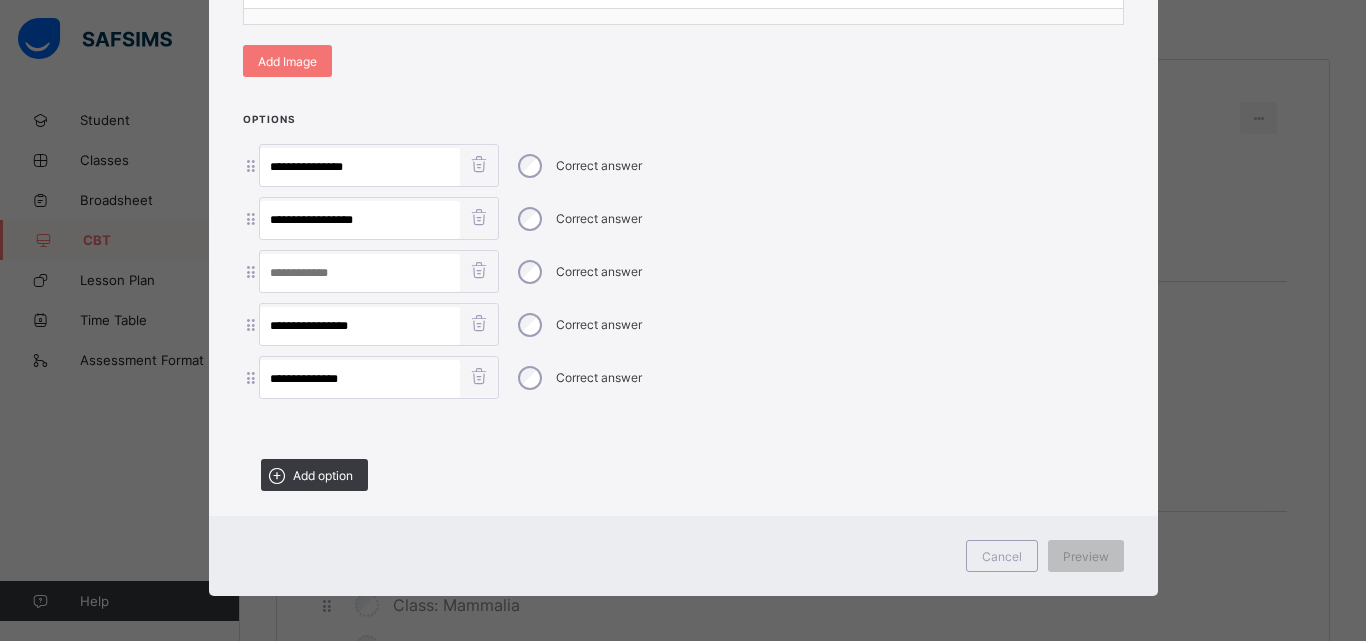 click at bounding box center [479, 270] 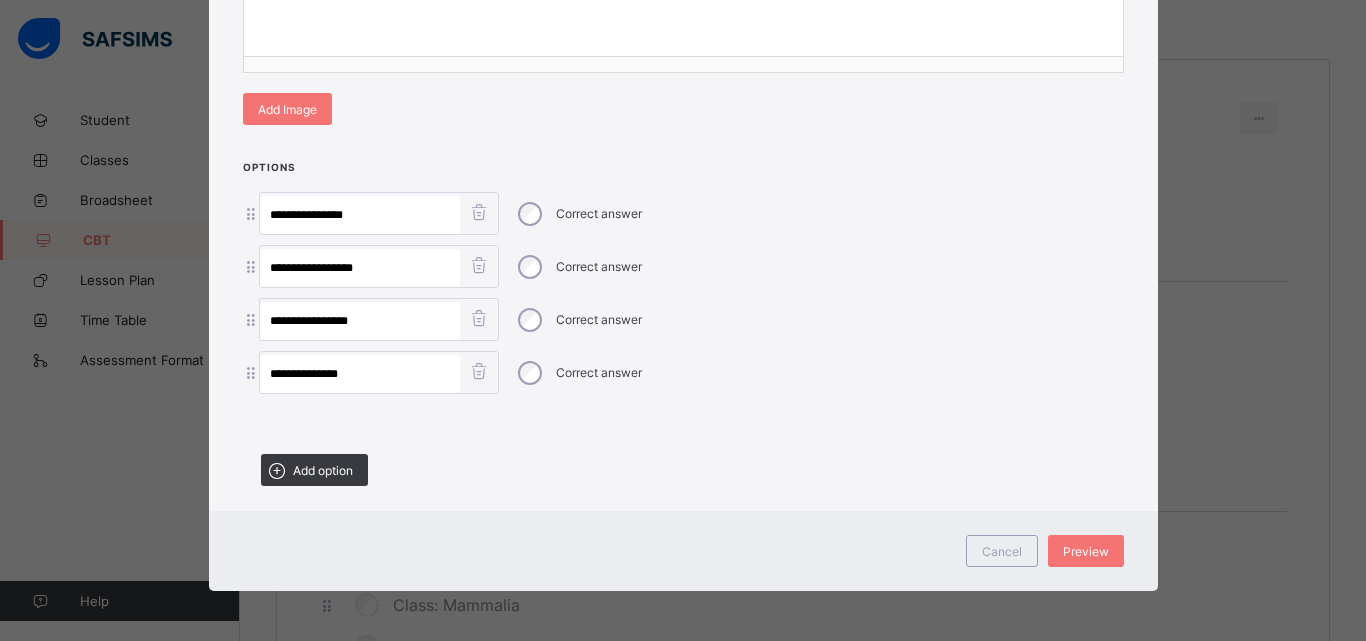 scroll, scrollTop: 464, scrollLeft: 0, axis: vertical 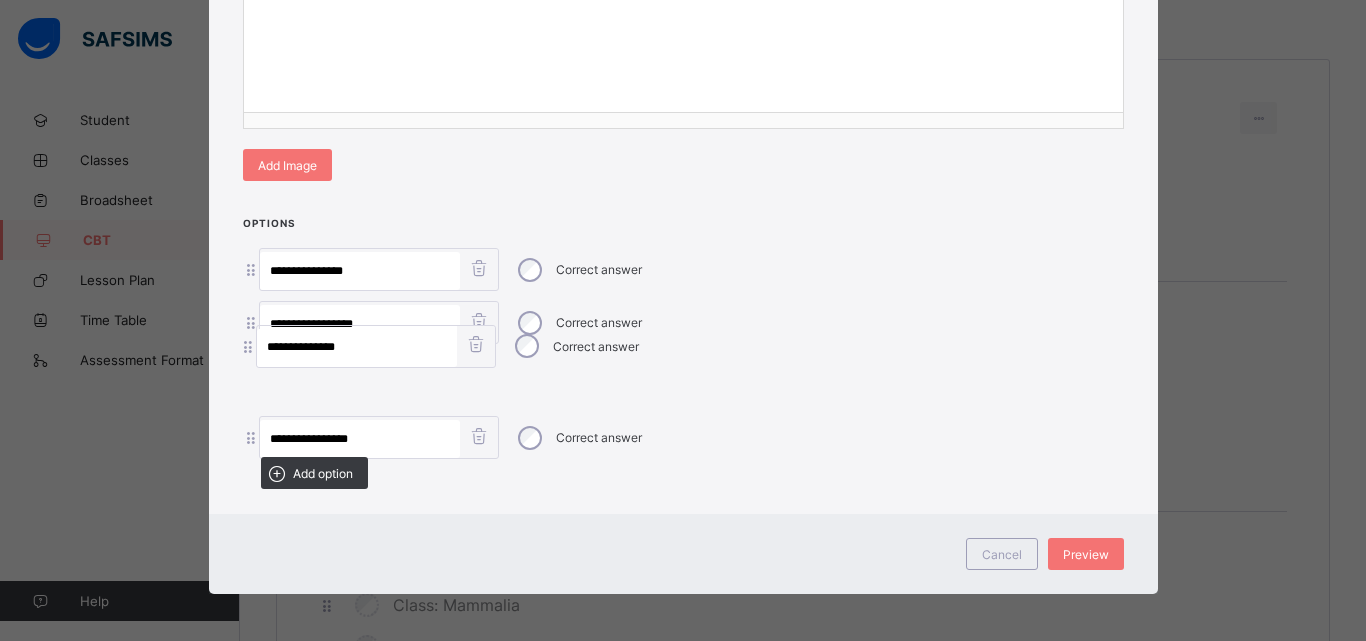drag, startPoint x: 251, startPoint y: 387, endPoint x: 255, endPoint y: 341, distance: 46.173584 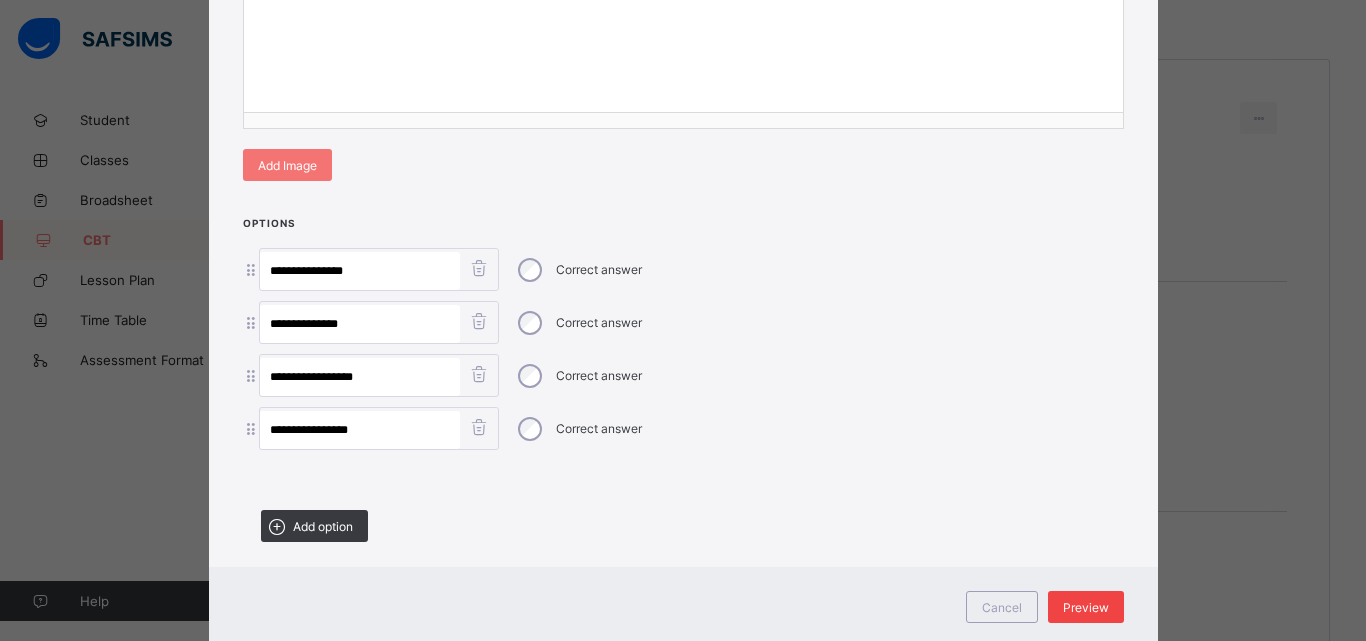 click on "Preview" at bounding box center (1086, 607) 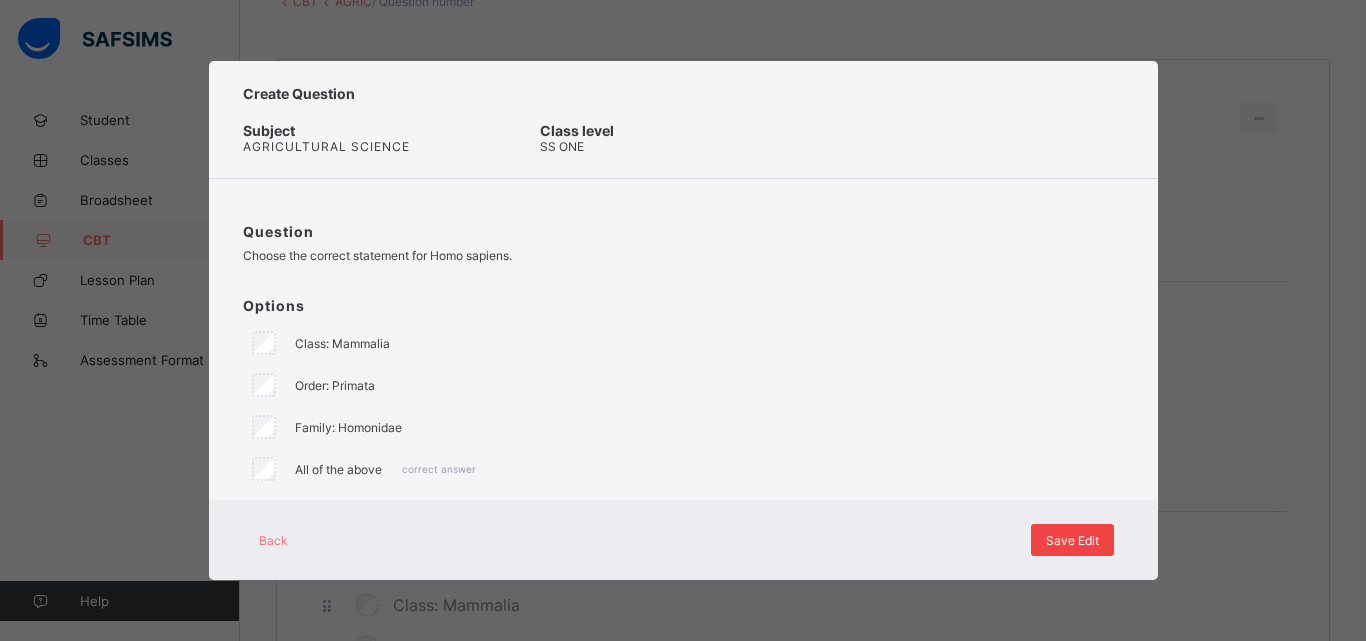 click on "Save Edit" at bounding box center (1072, 540) 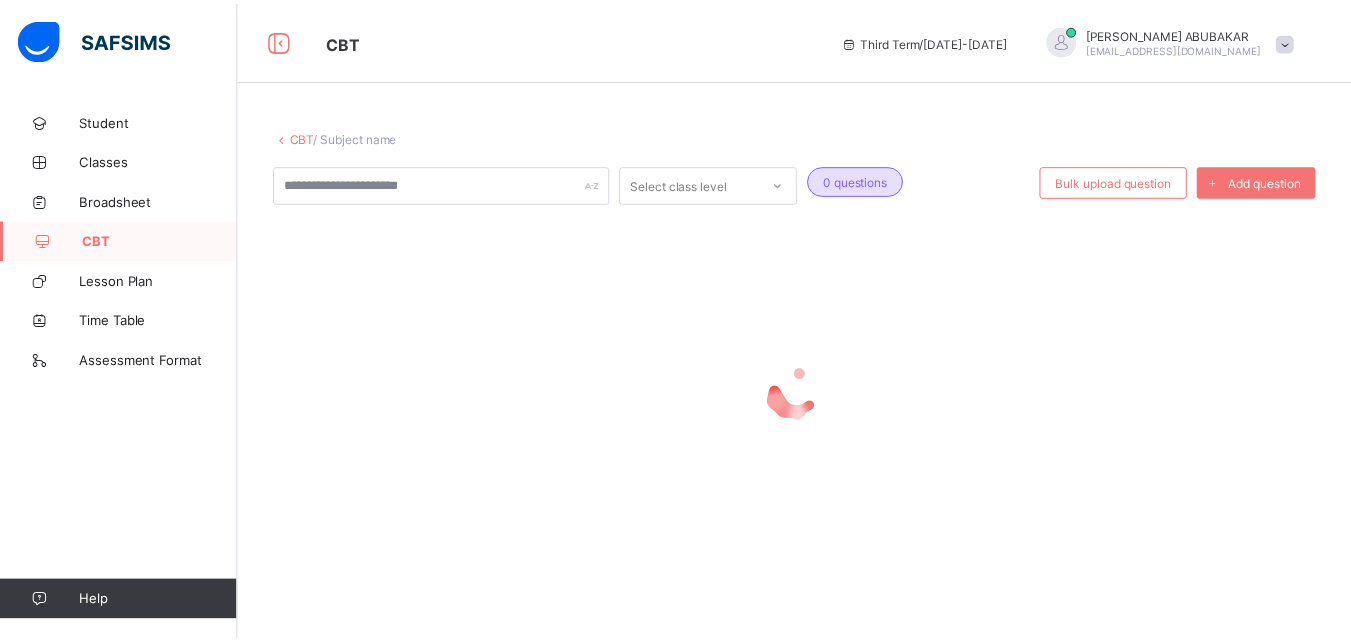 scroll, scrollTop: 0, scrollLeft: 0, axis: both 